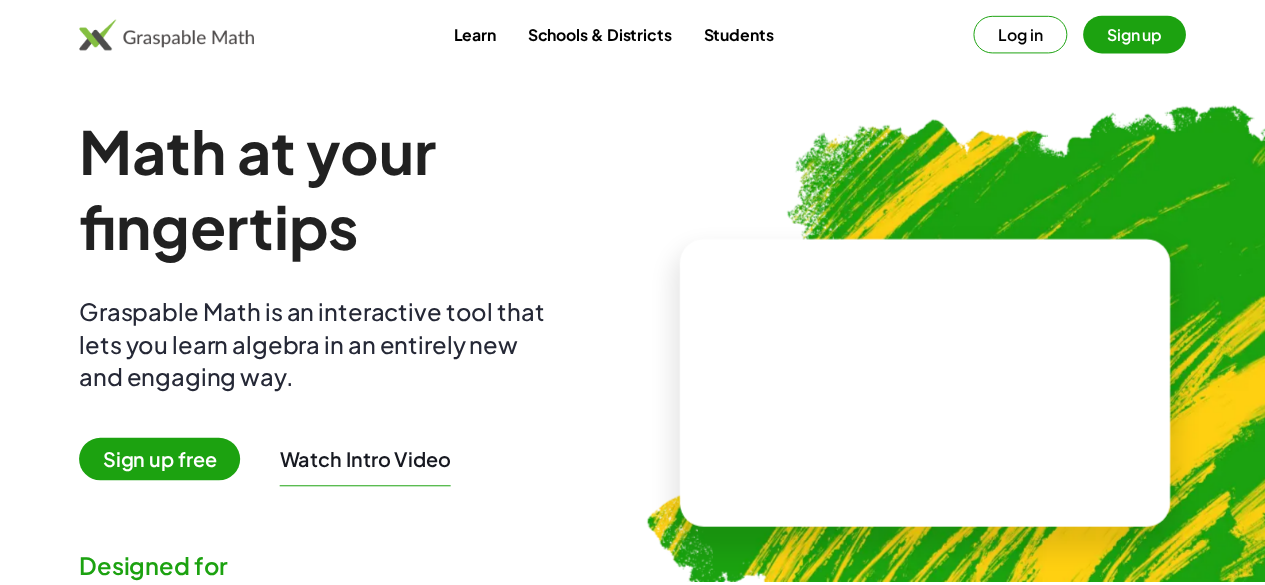 scroll, scrollTop: 0, scrollLeft: 0, axis: both 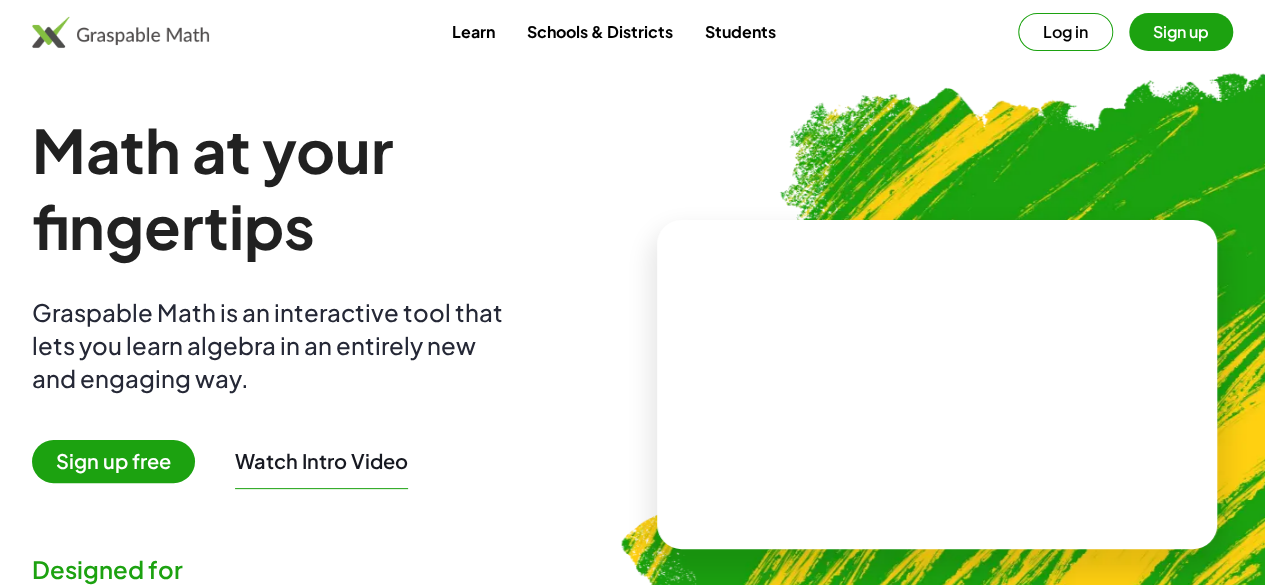 click on "Graspable Math is an interactive tool that lets you learn algebra in an entirely new and engaging way." at bounding box center [272, 345] 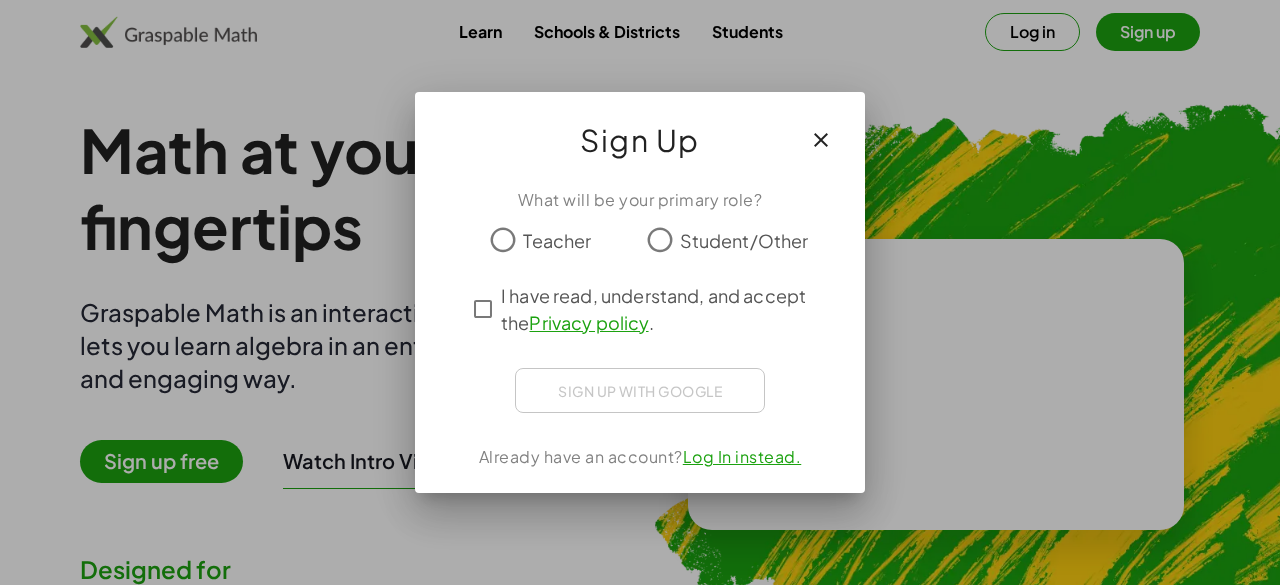 click at bounding box center (821, 140) 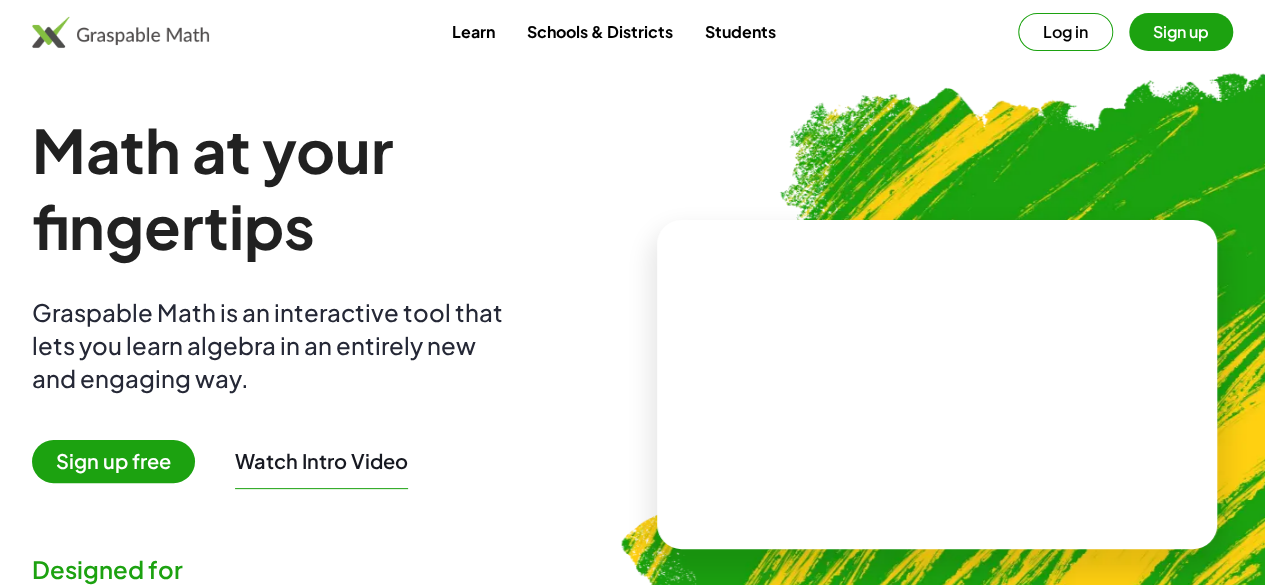 click on "Log in" at bounding box center [1065, 32] 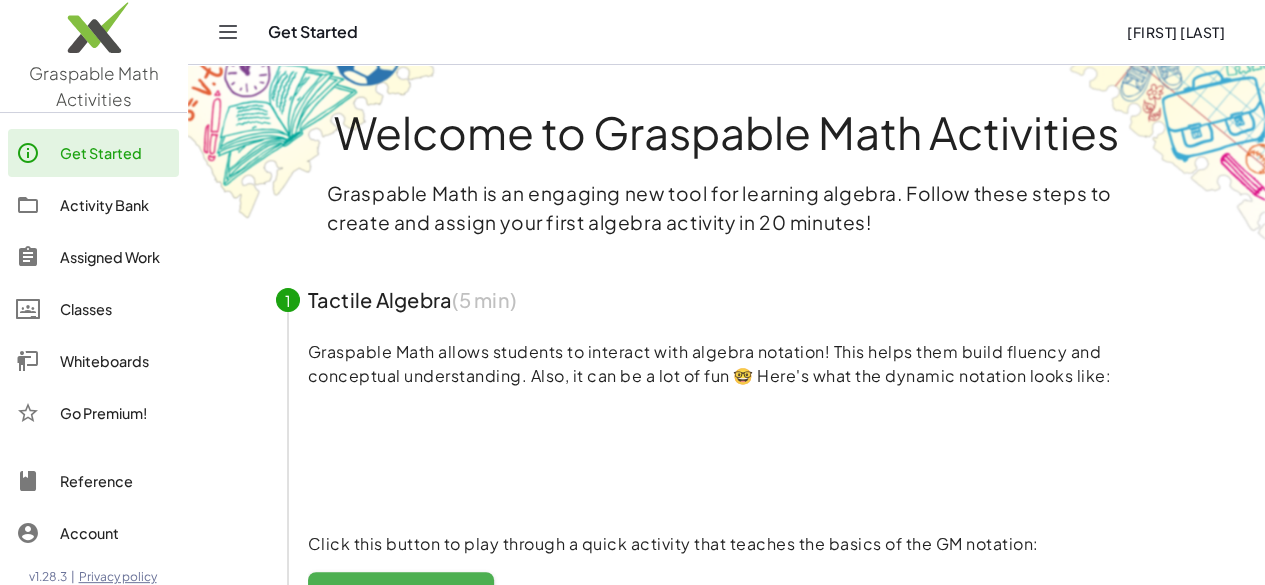 click on "Activity Bank" 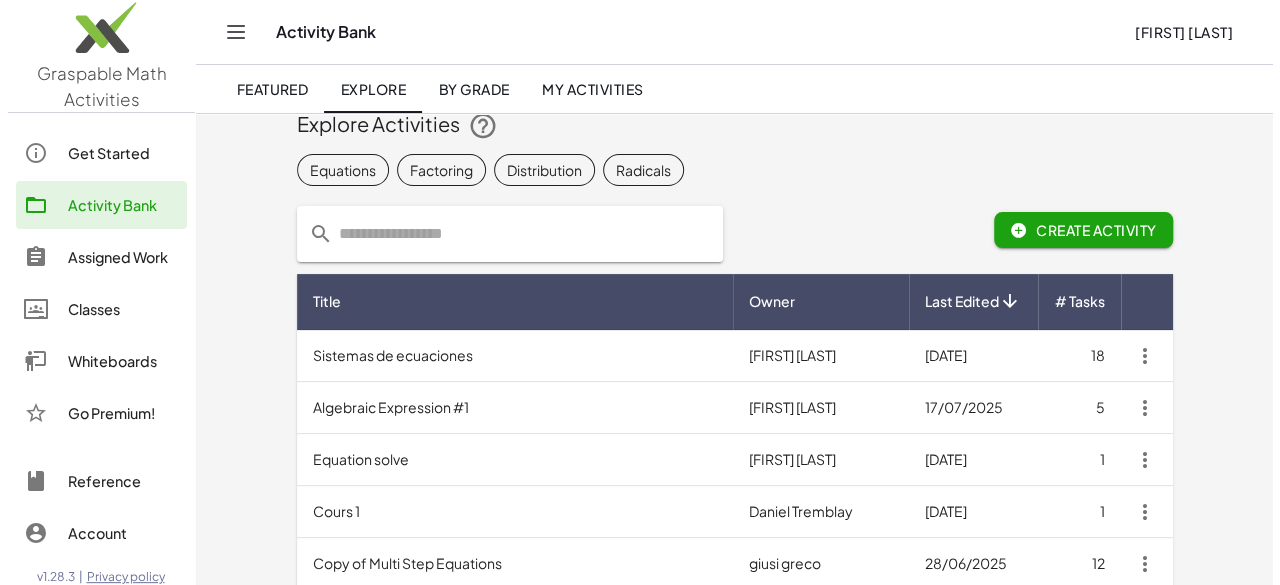 scroll, scrollTop: 0, scrollLeft: 0, axis: both 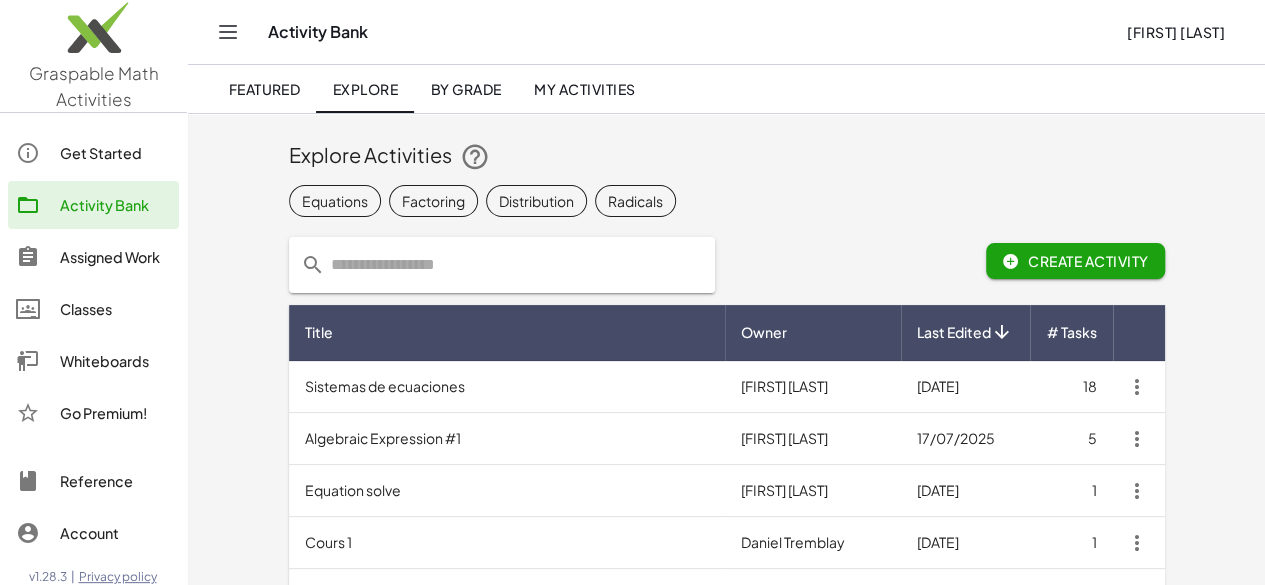 click on "Sistemas de ecuaciones" at bounding box center [507, 387] 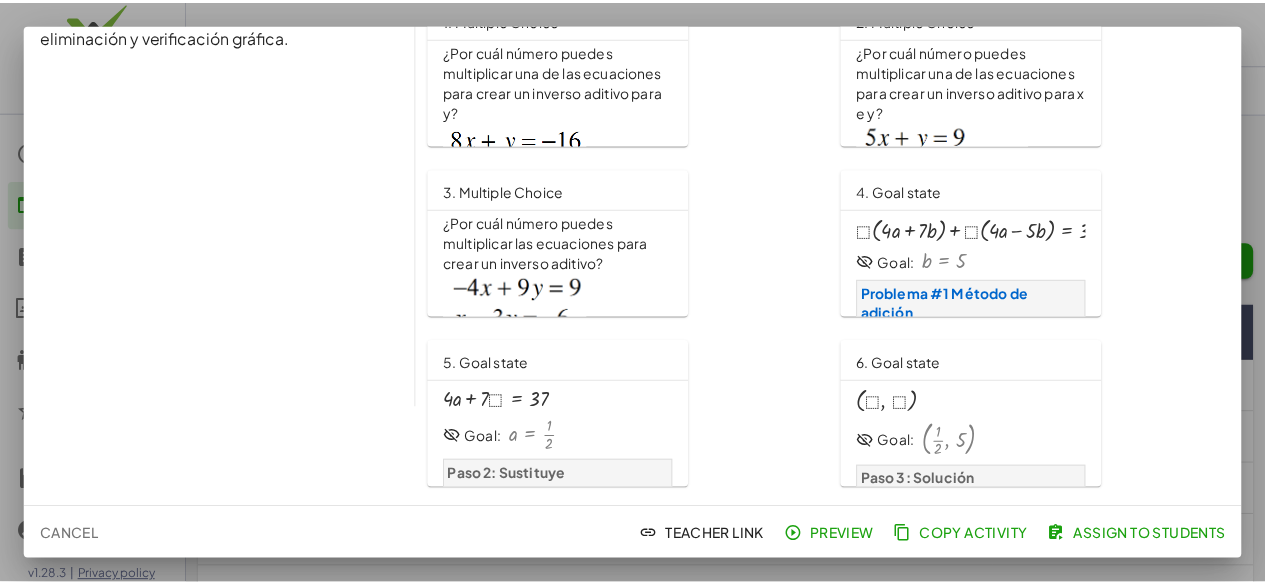 scroll, scrollTop: 0, scrollLeft: 0, axis: both 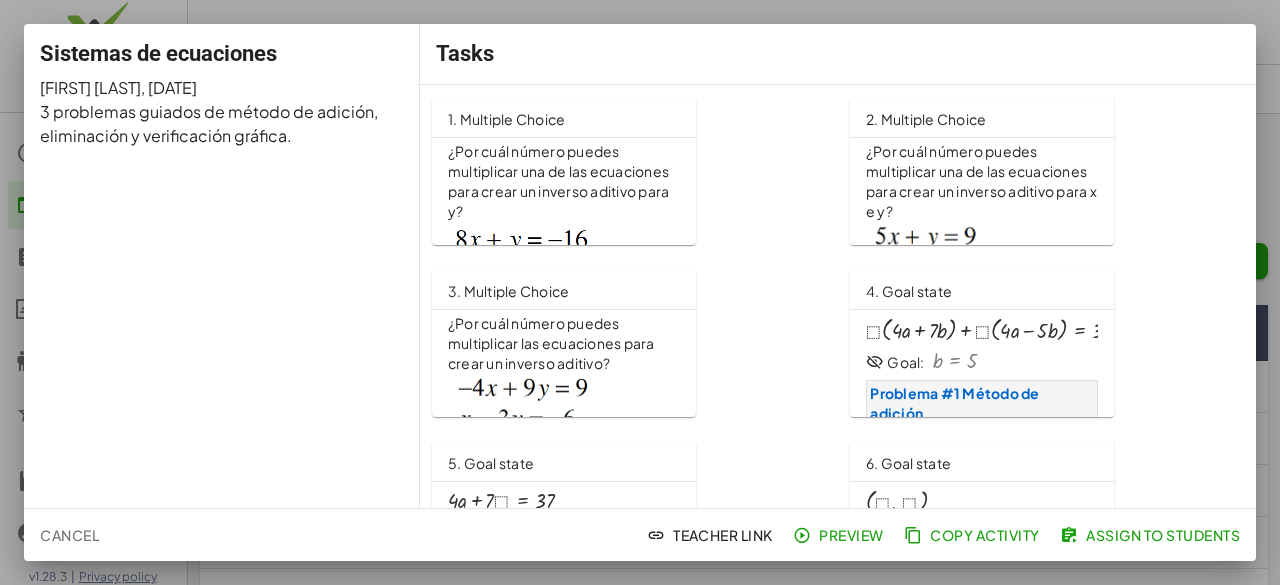 click at bounding box center [640, 292] 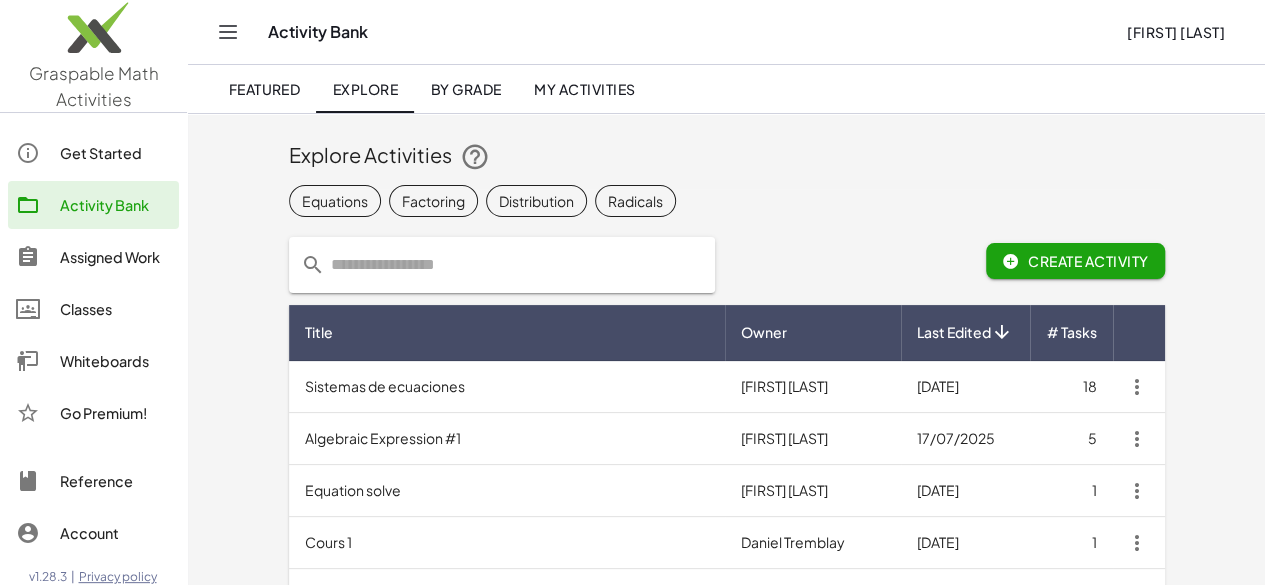 drag, startPoint x: 860, startPoint y: 441, endPoint x: 108, endPoint y: 271, distance: 770.976 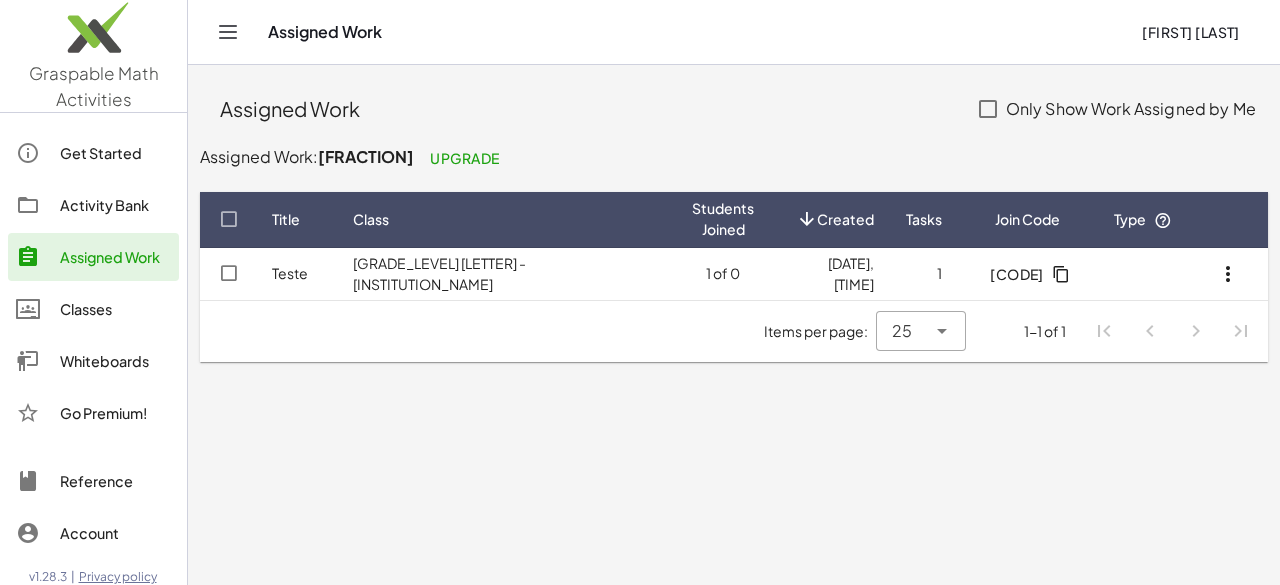 click on "Classes" 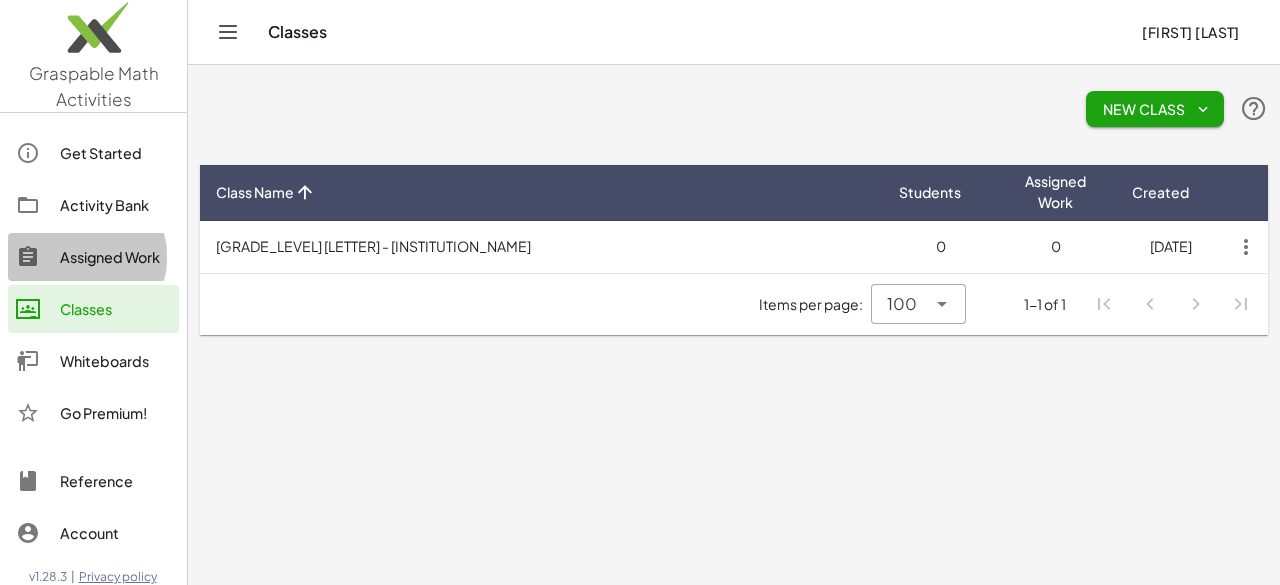 click on "Assigned Work" 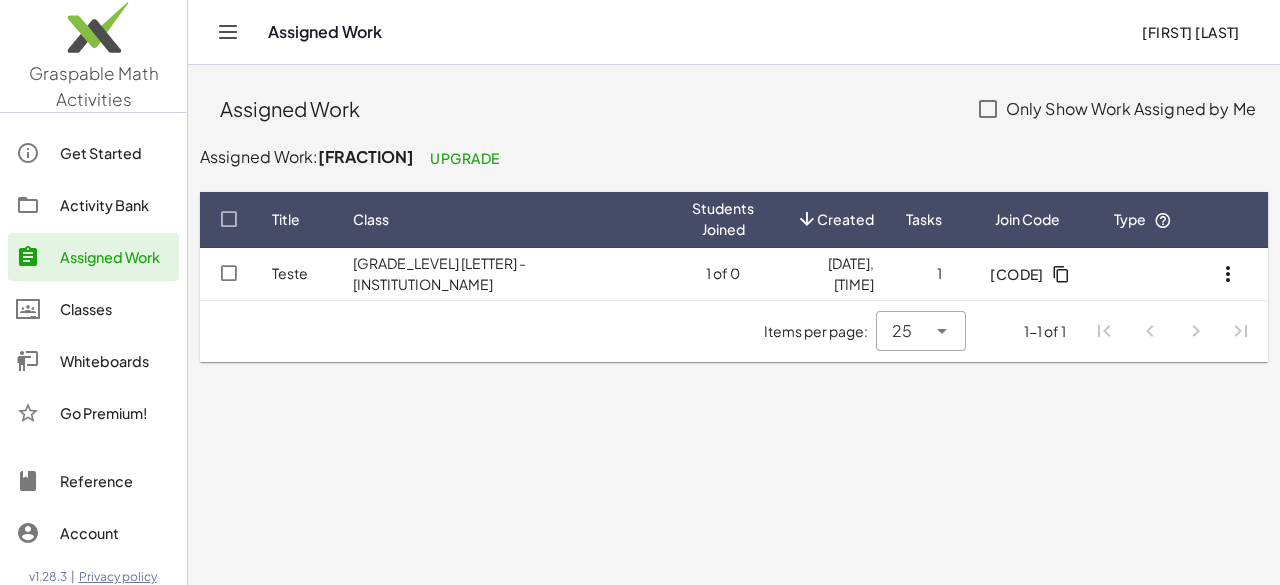 click on "Teste" 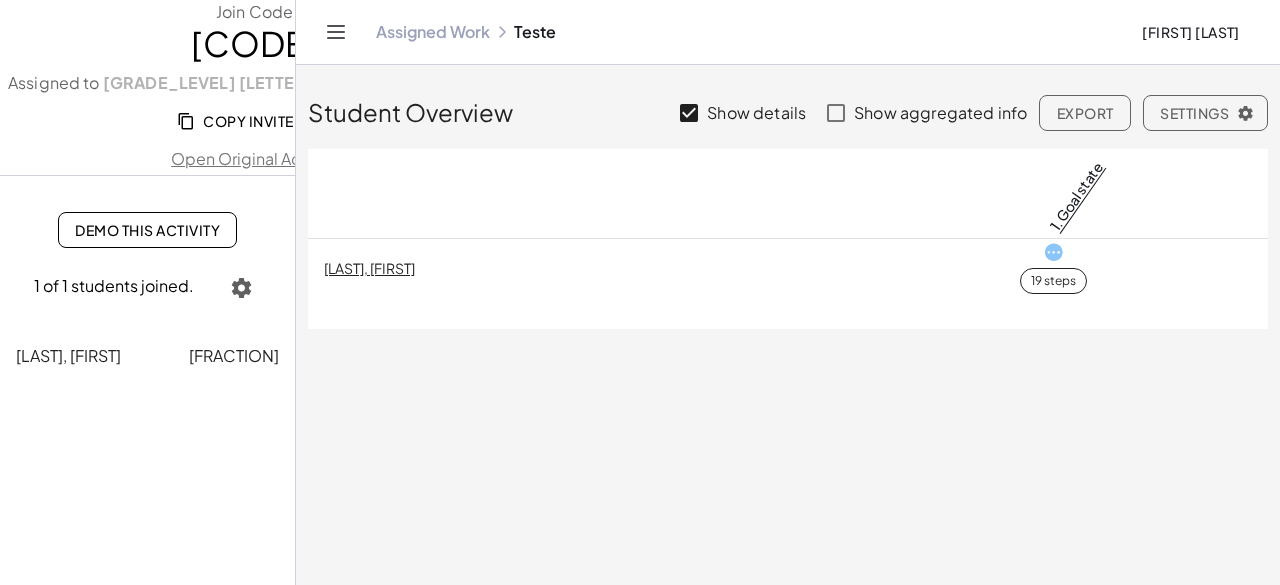click 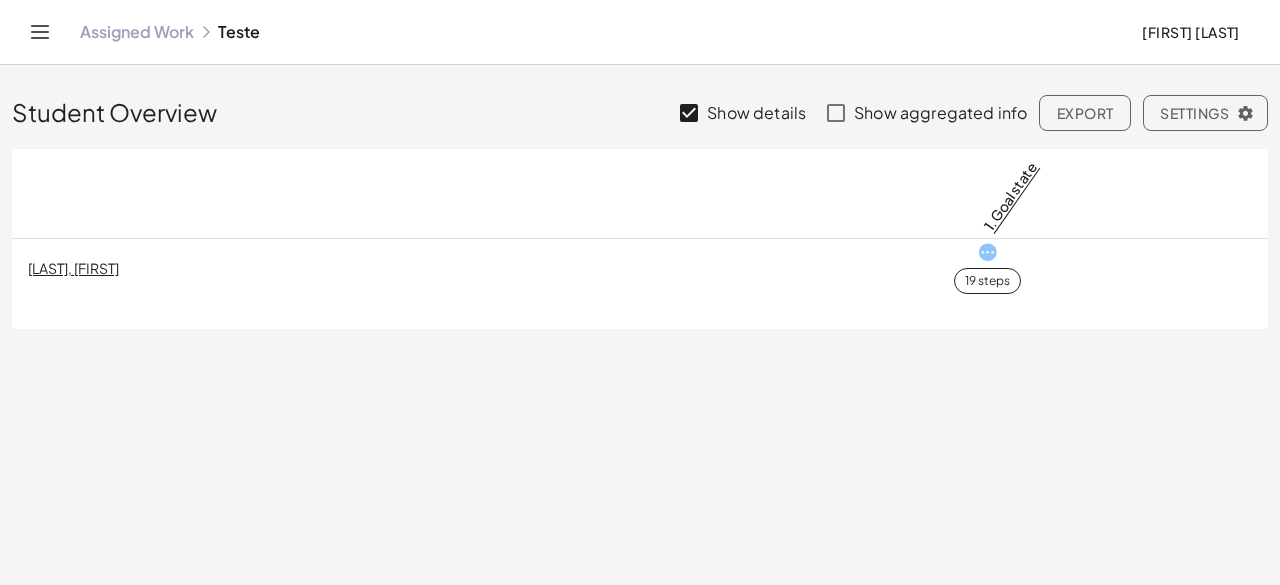 click on "Assigned Work" 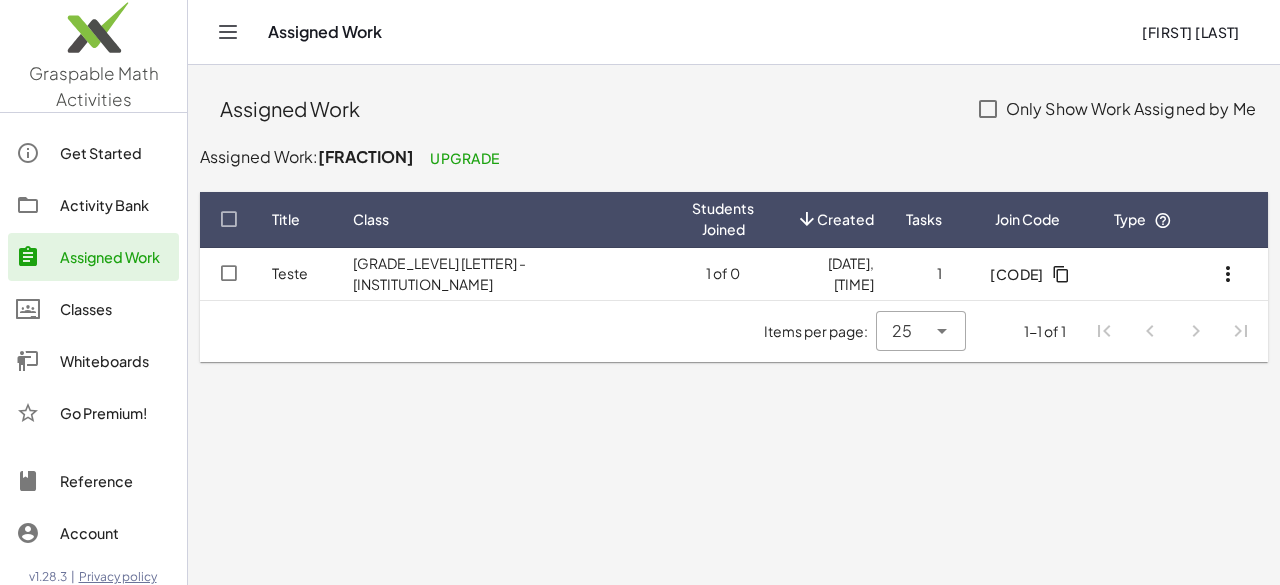 click on "Activity Bank" 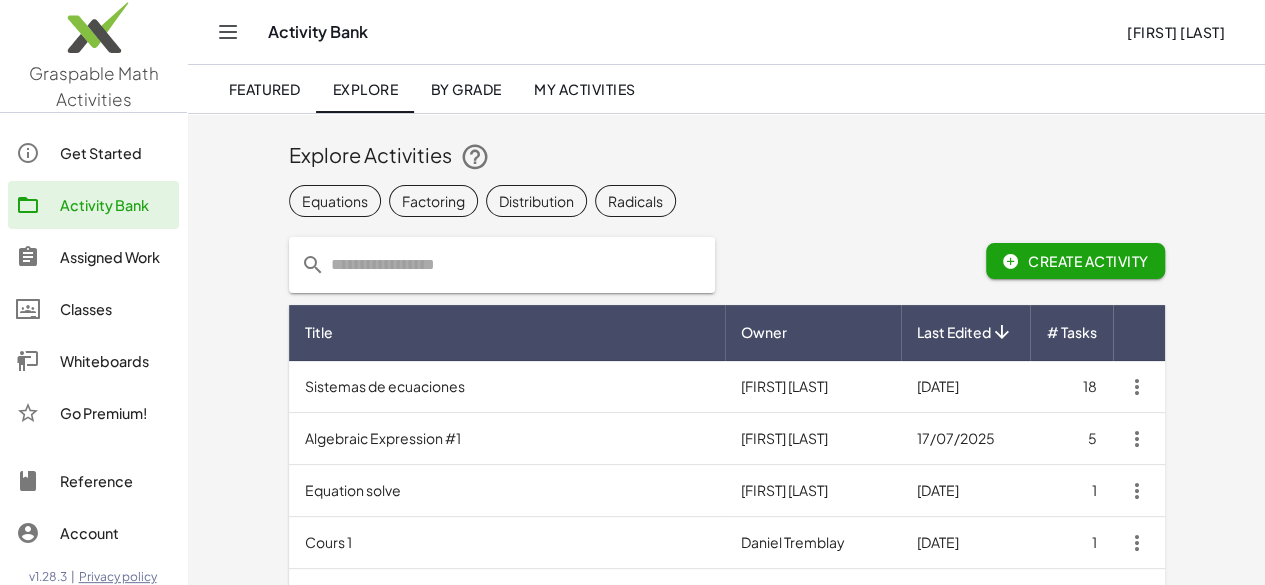 click on "My Activities" 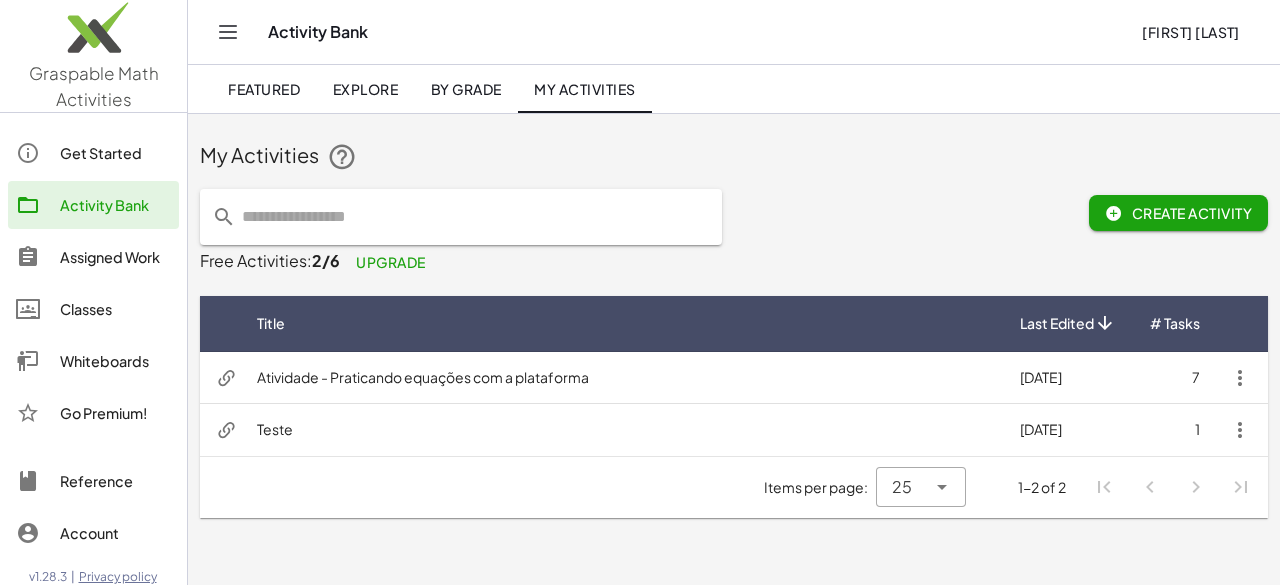 click on "Atividade - Praticando equações com a plataforma" at bounding box center (622, 378) 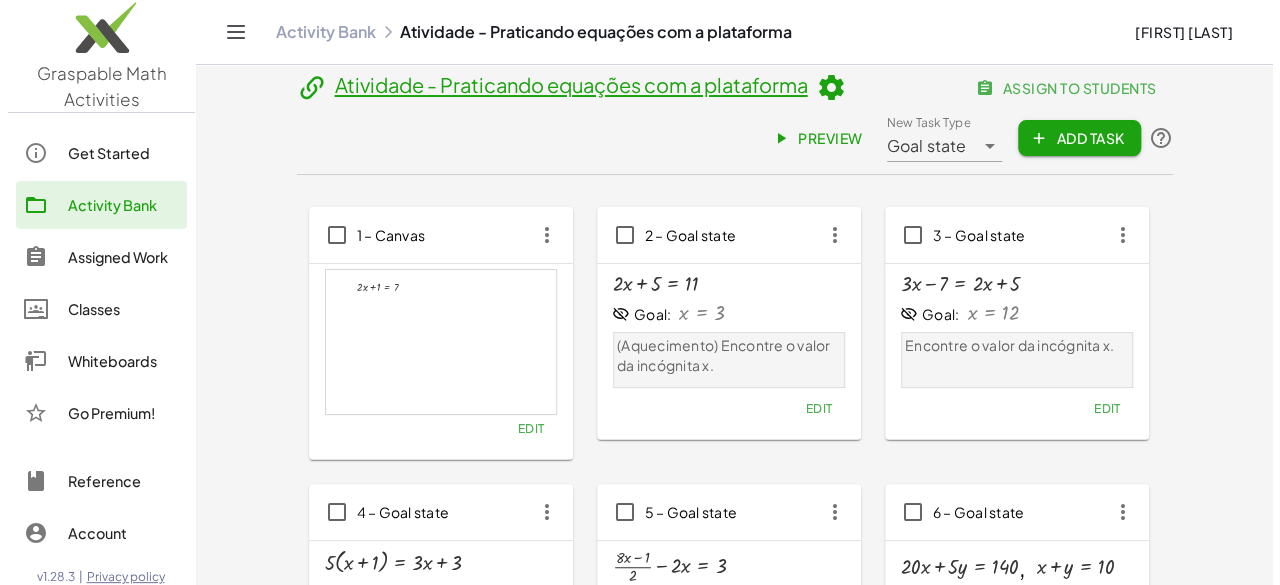 scroll, scrollTop: 0, scrollLeft: 0, axis: both 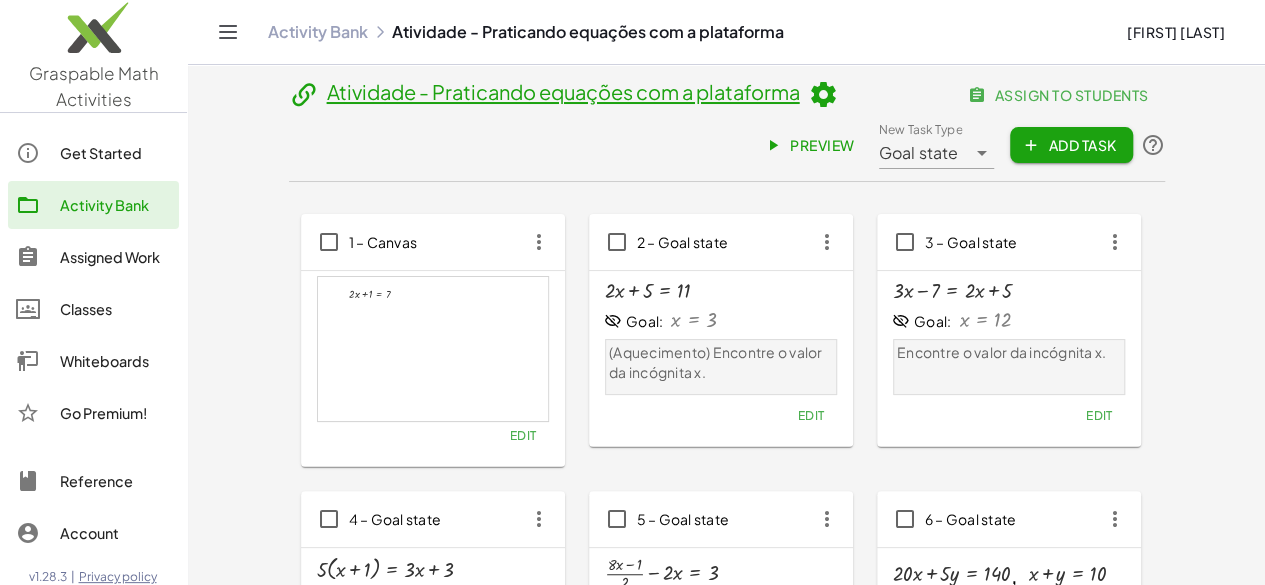 click on "Preview" at bounding box center [811, 145] 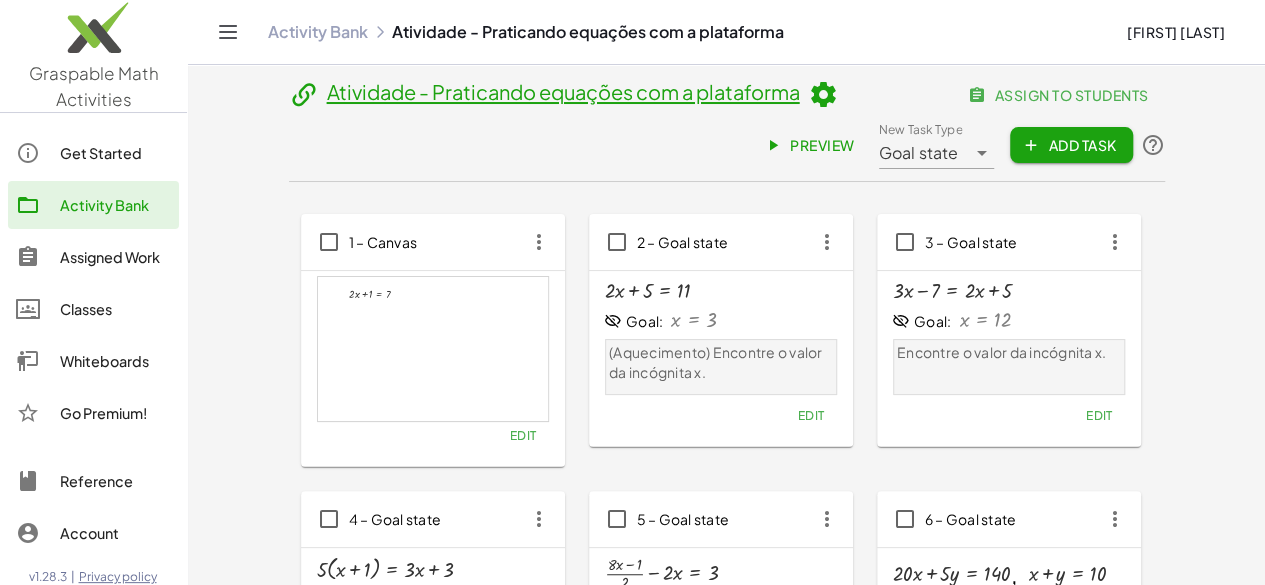 click on "Edit" 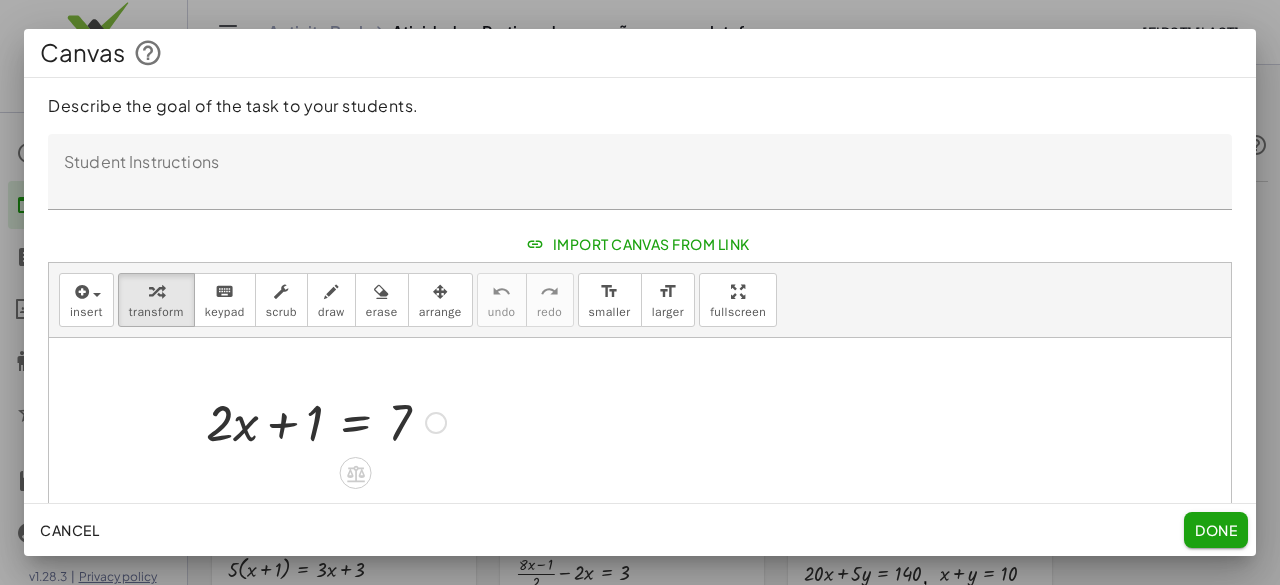 click at bounding box center (326, 421) 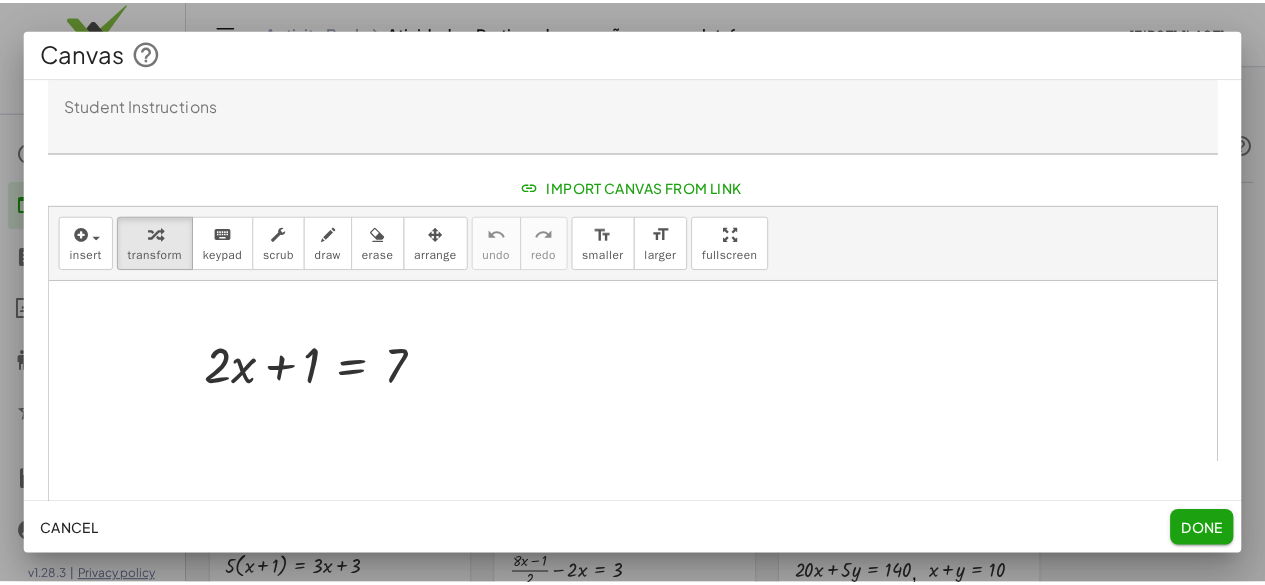 scroll, scrollTop: 100, scrollLeft: 0, axis: vertical 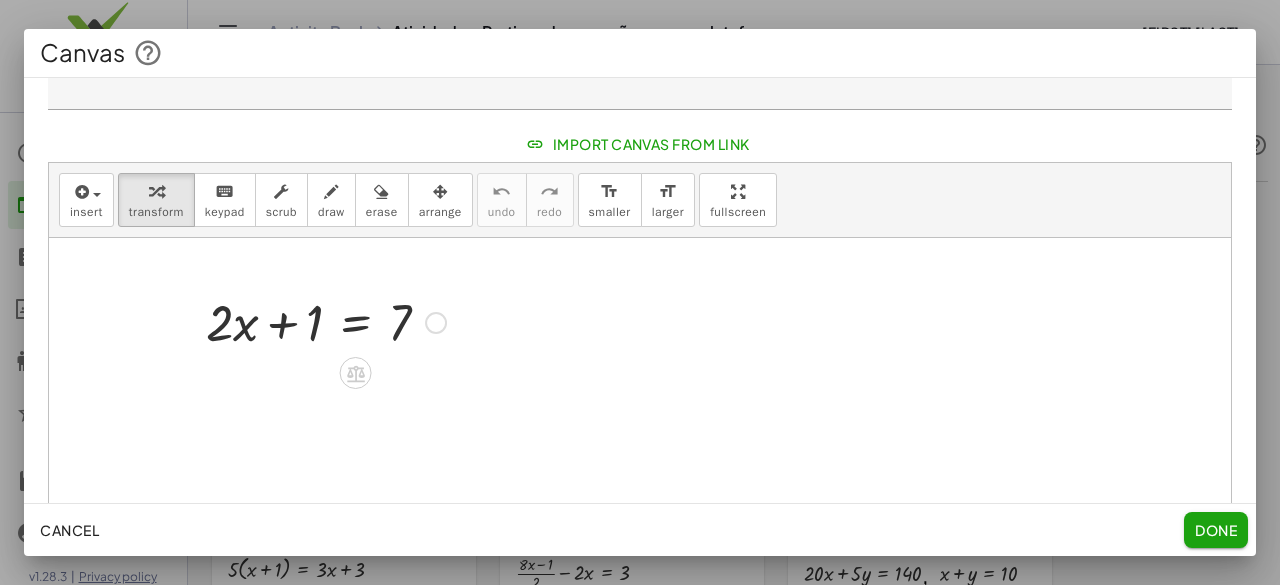 click at bounding box center (326, 321) 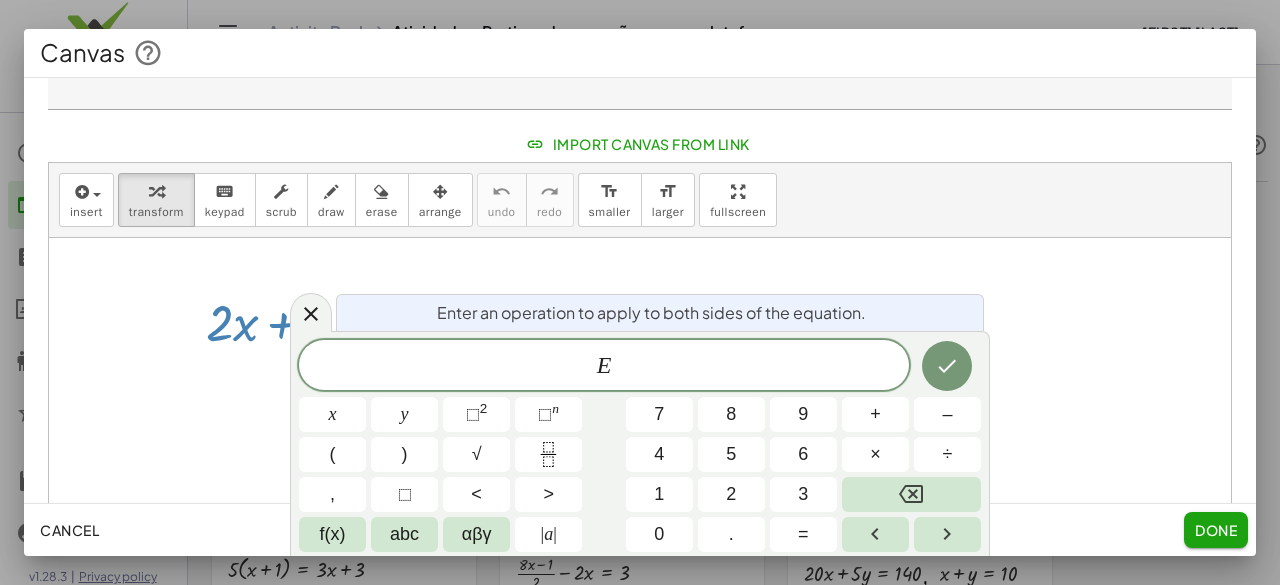 click on "Enter an operation to apply to both sides of the equation." at bounding box center (660, 312) 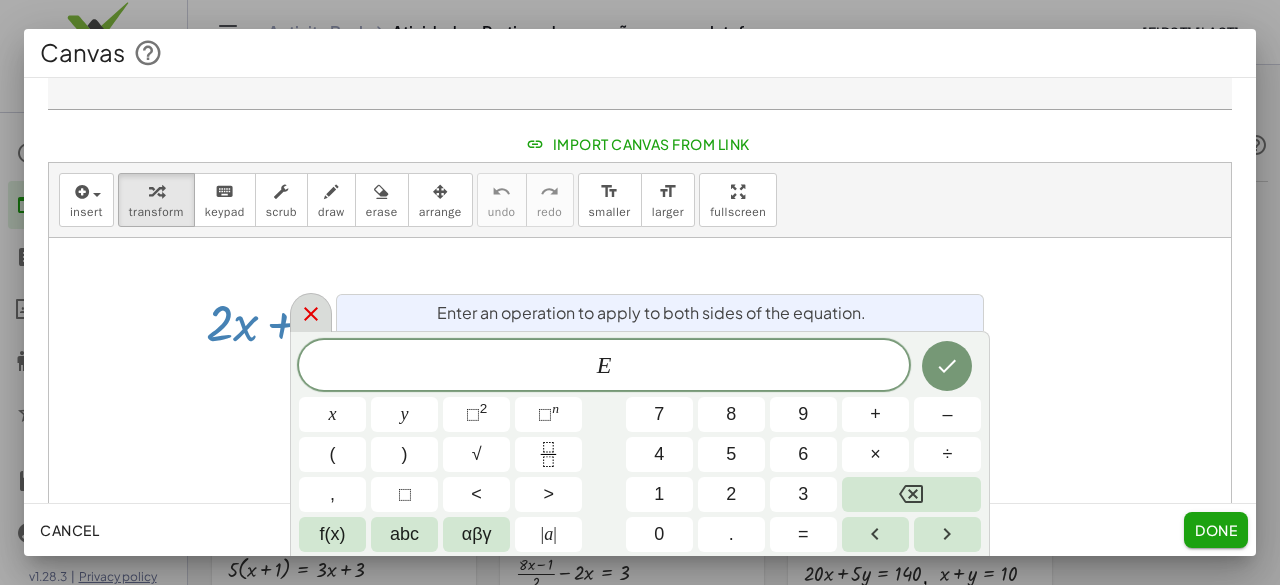 click at bounding box center [311, 312] 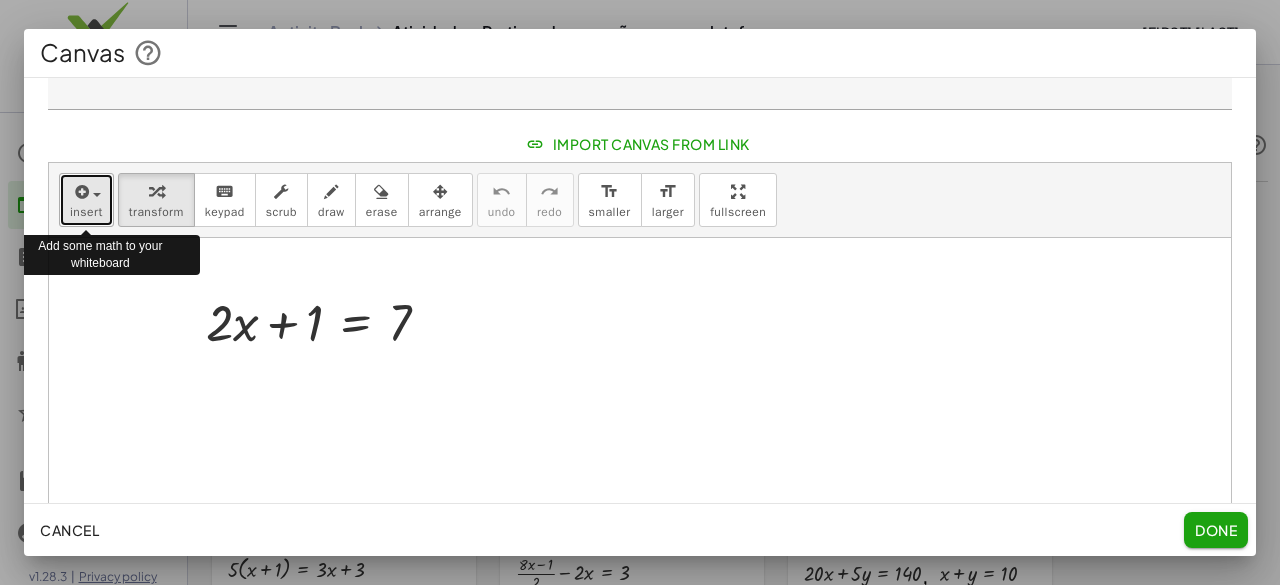 click at bounding box center (80, 192) 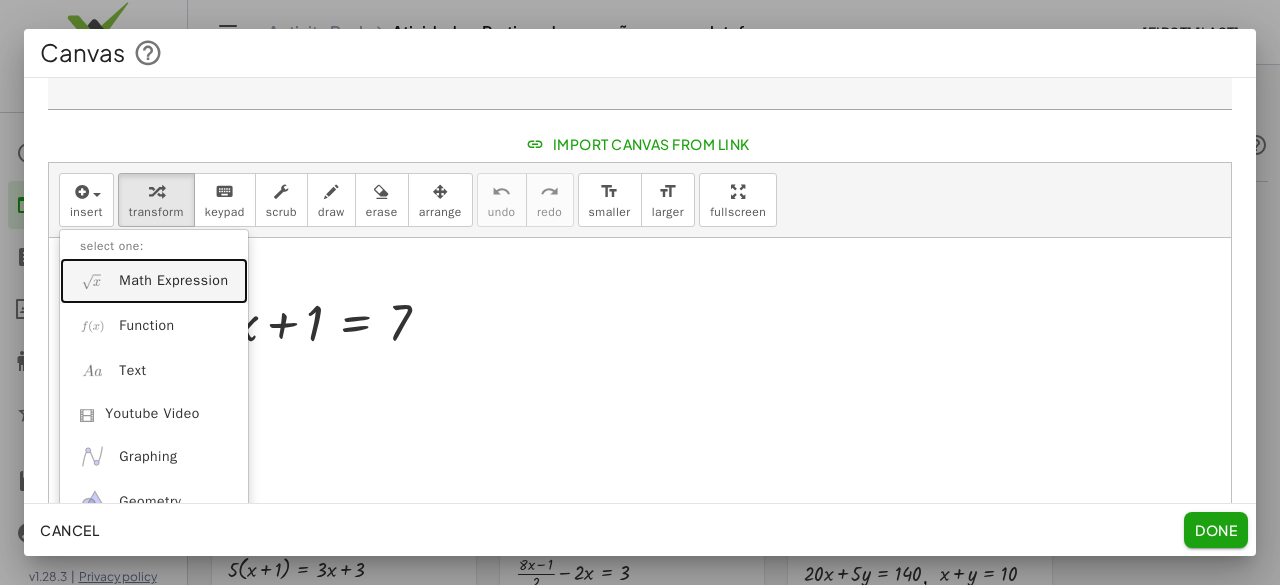click on "Math Expression" at bounding box center (173, 281) 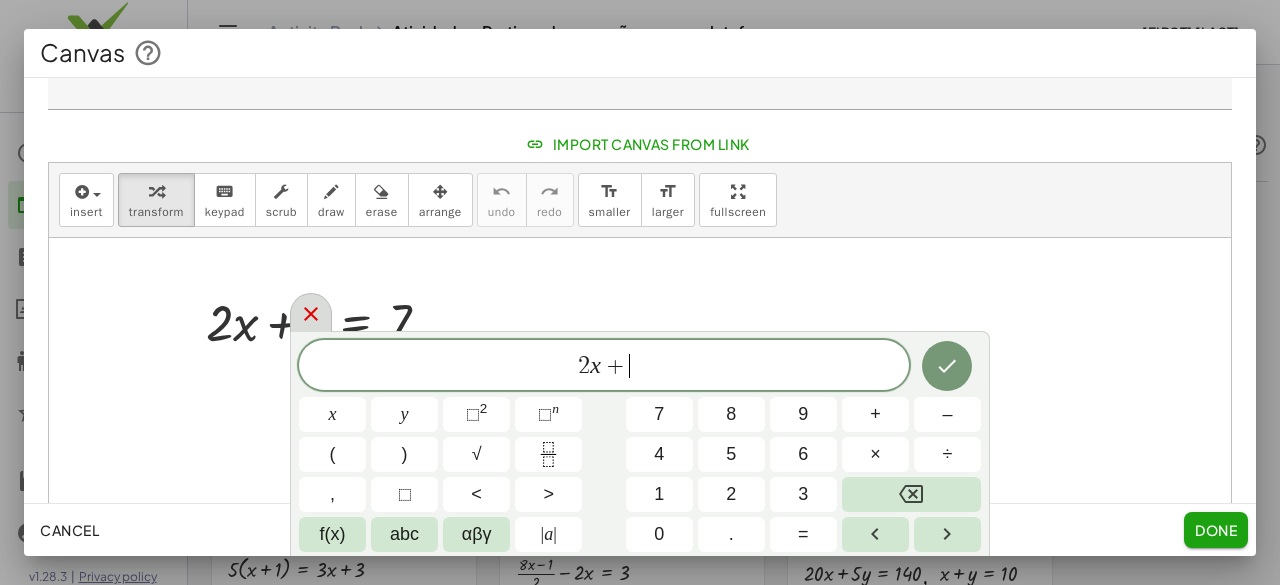 click 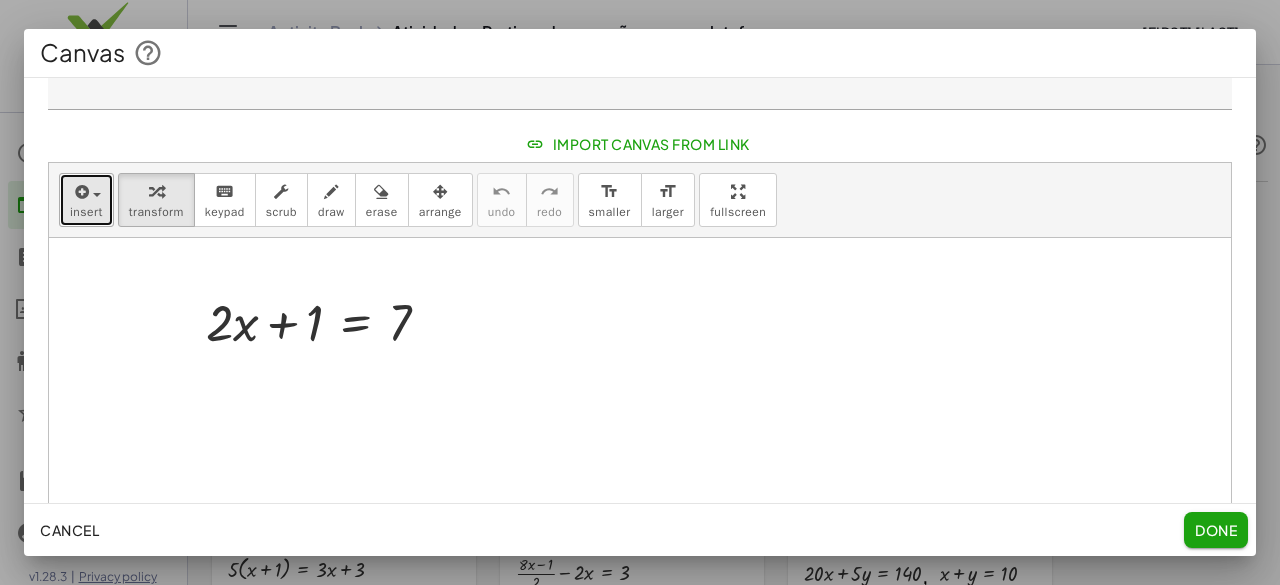 click on "insert" at bounding box center [86, 212] 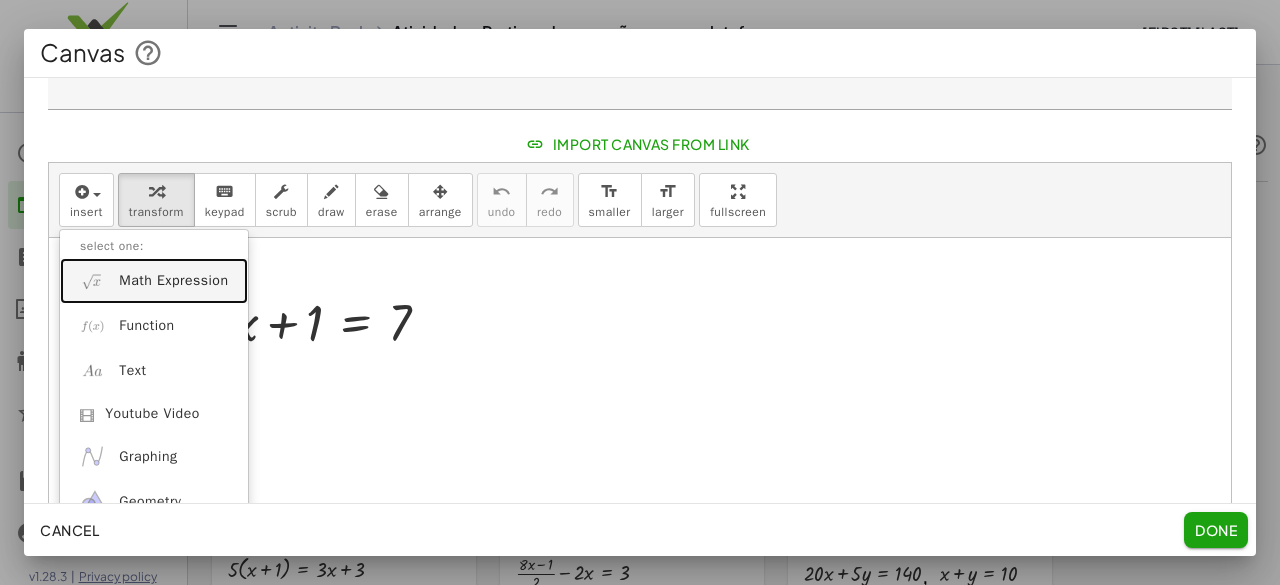 click on "Math Expression" at bounding box center (173, 281) 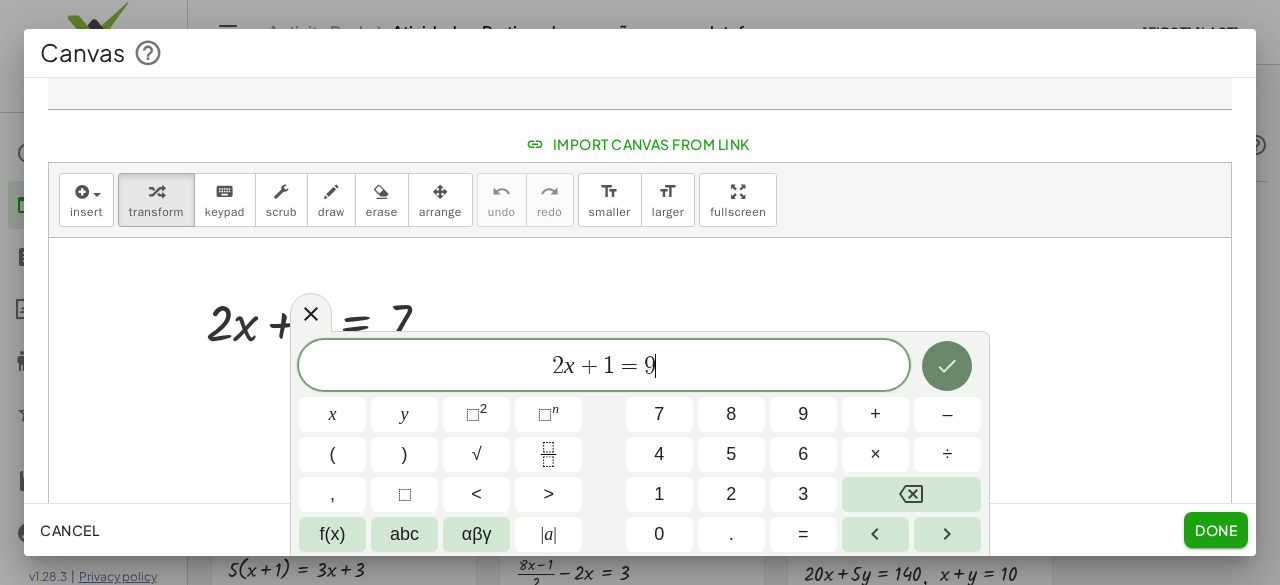 click 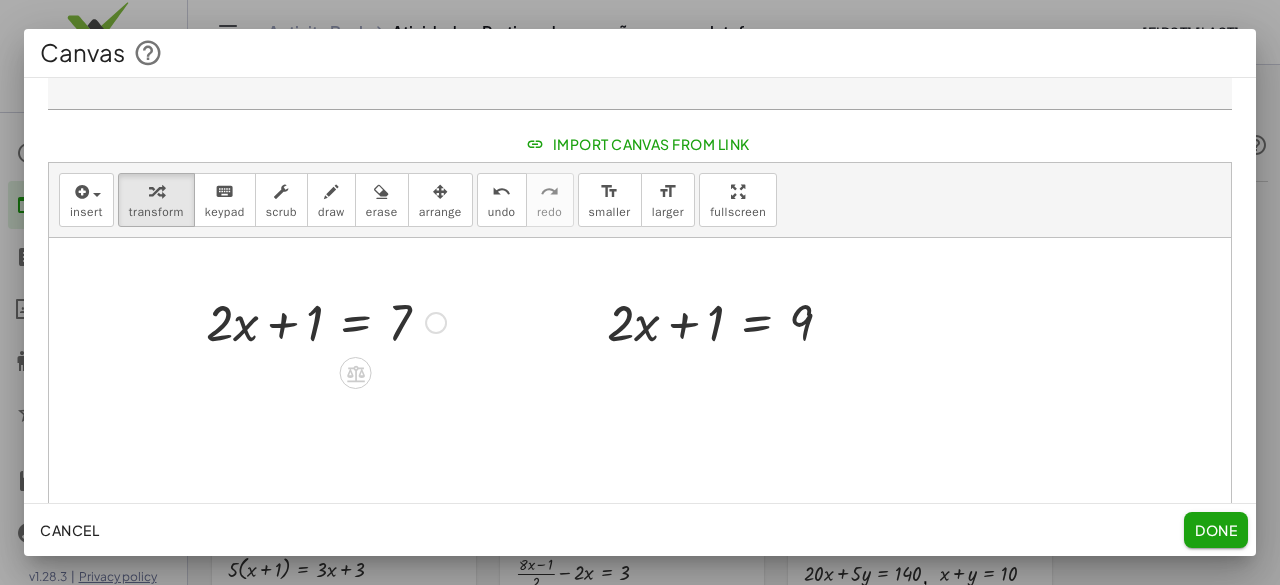 click on "+ · 2 · x + 1 = 7" at bounding box center [356, 323] 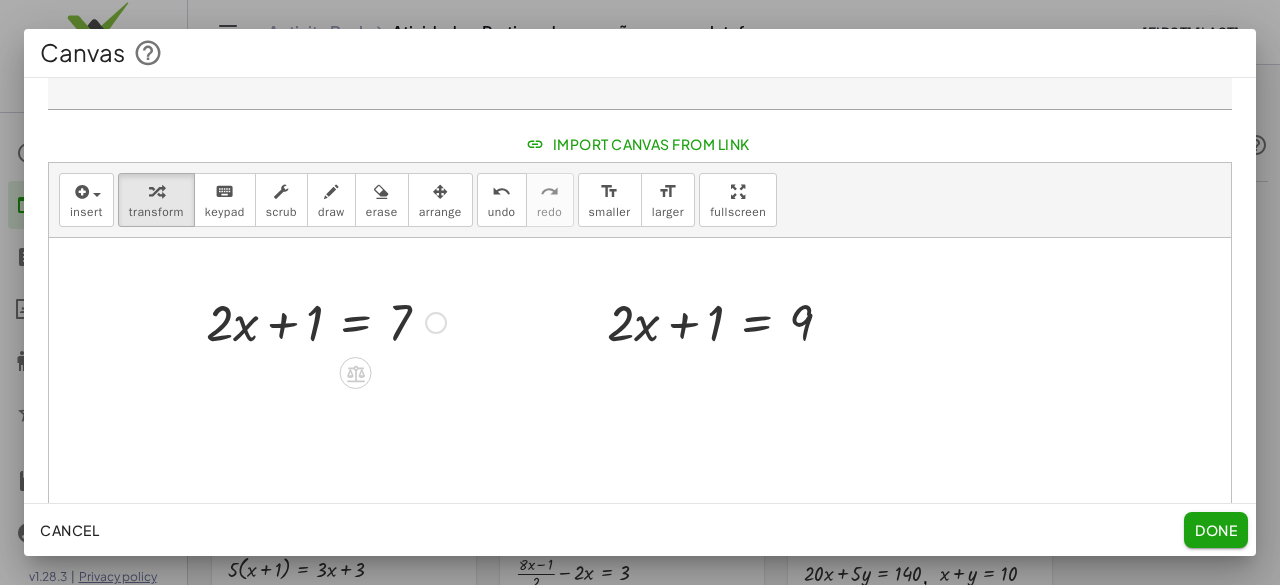 click at bounding box center [436, 323] 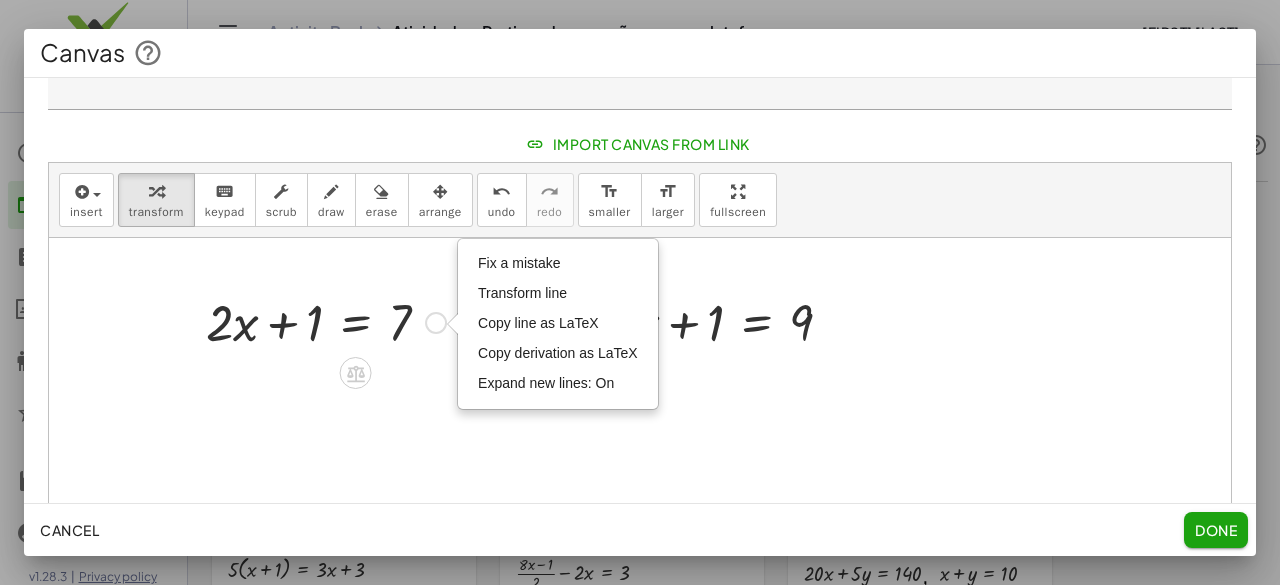 click on "Fix a mistake Transform line Copy line as LaTeX Copy derivation as LaTeX Expand new lines: On" at bounding box center [558, 324] 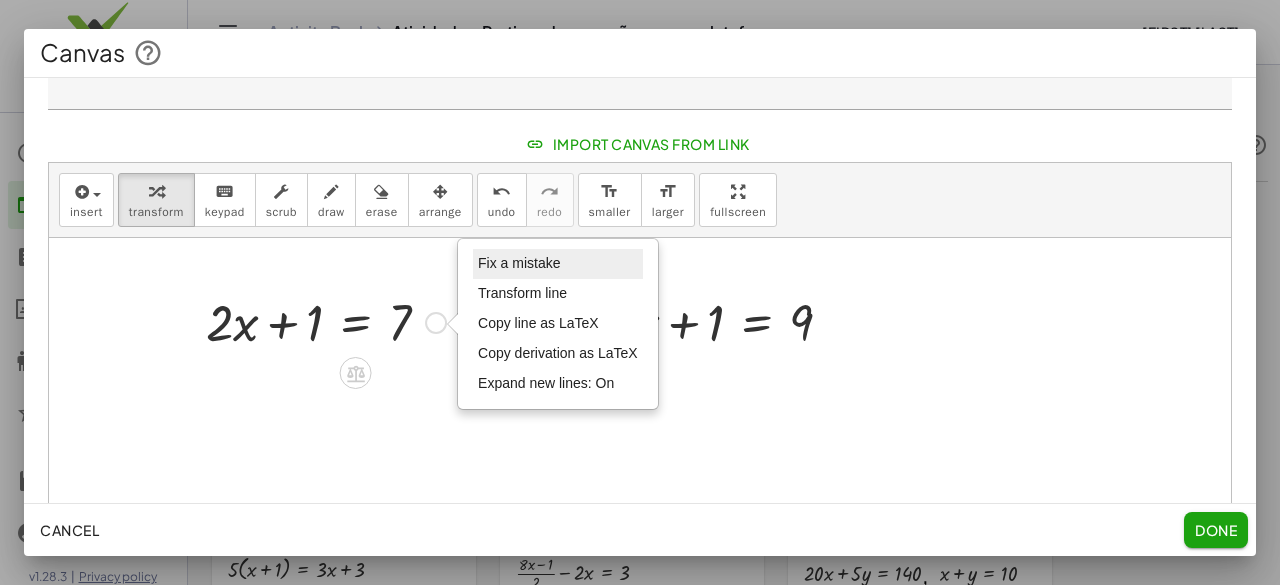 click on "Fix a mistake" at bounding box center (519, 263) 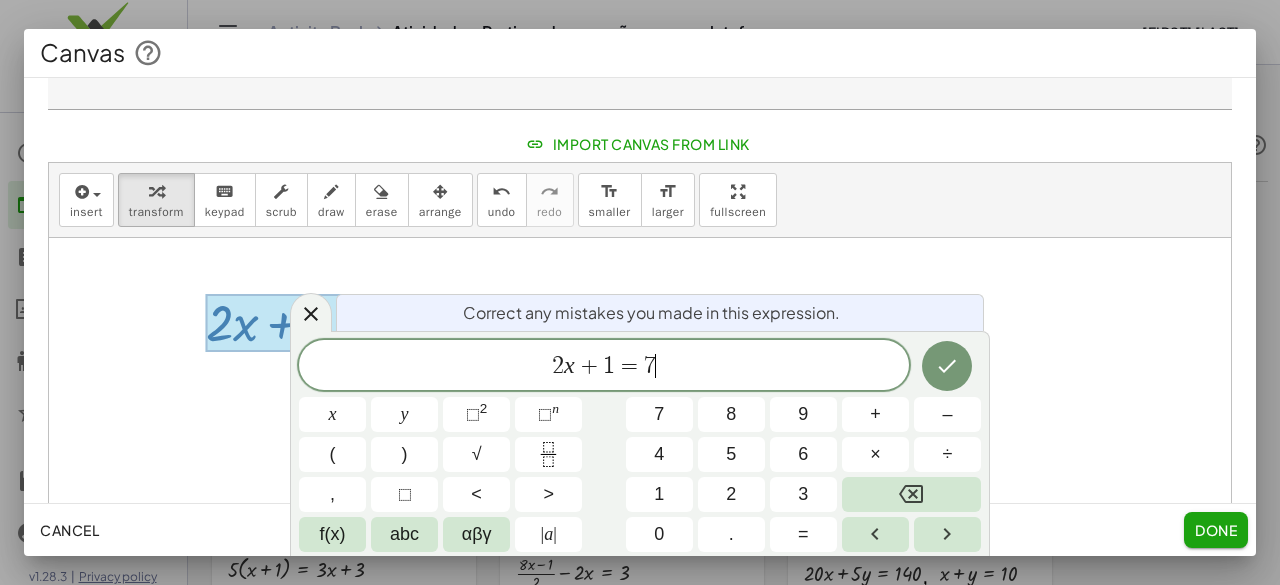 click on "1" at bounding box center (609, 366) 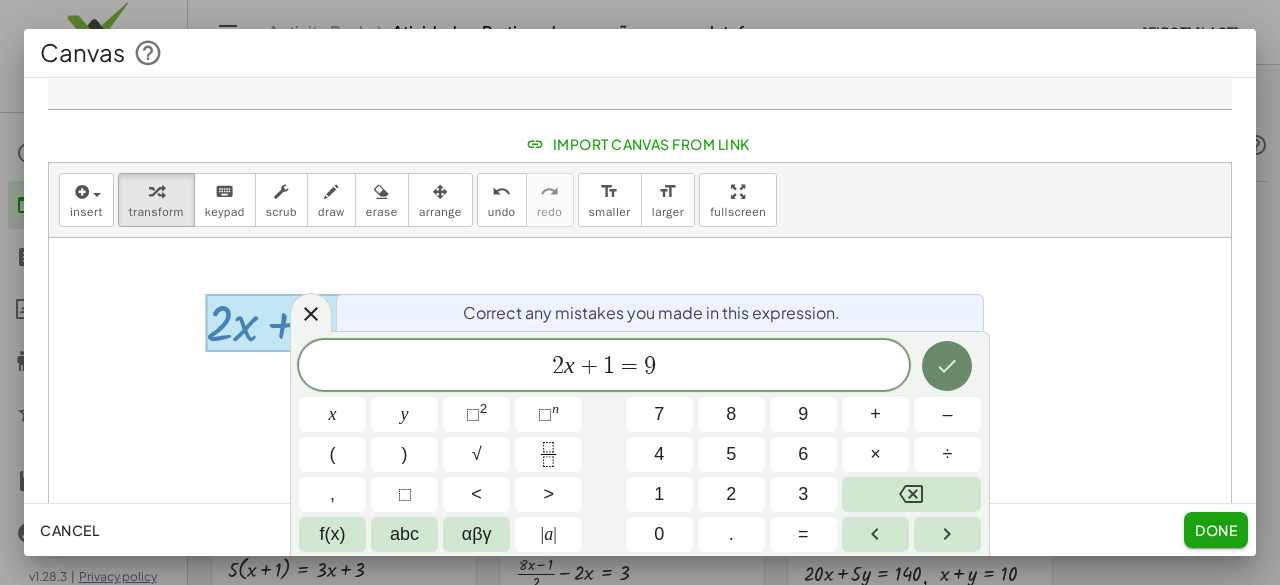 click 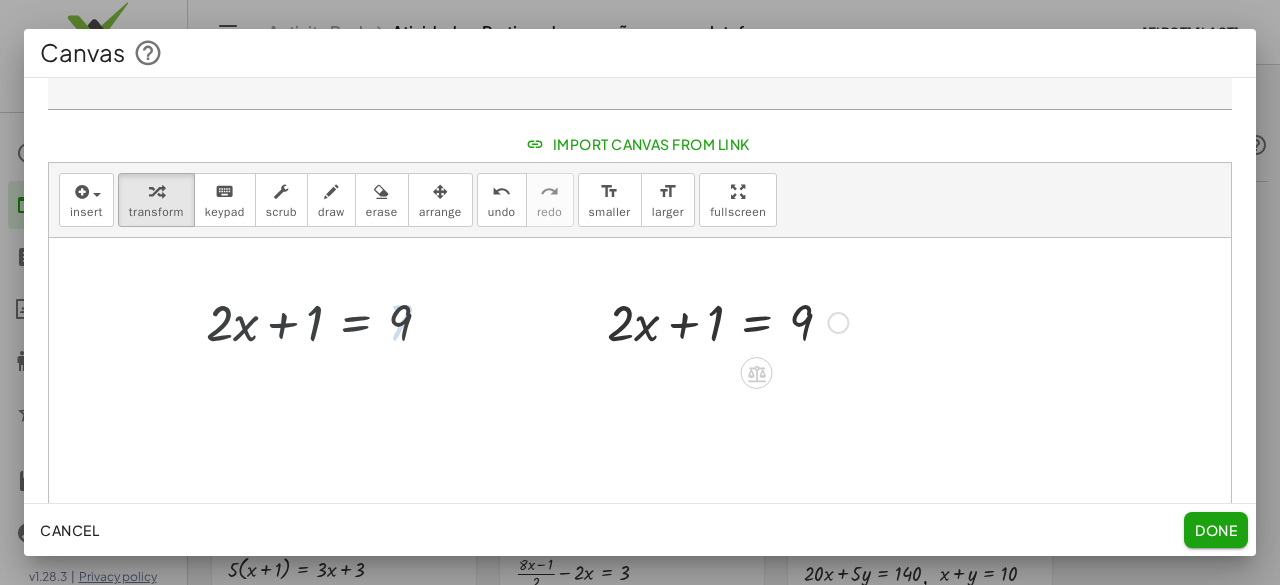 click at bounding box center [727, 321] 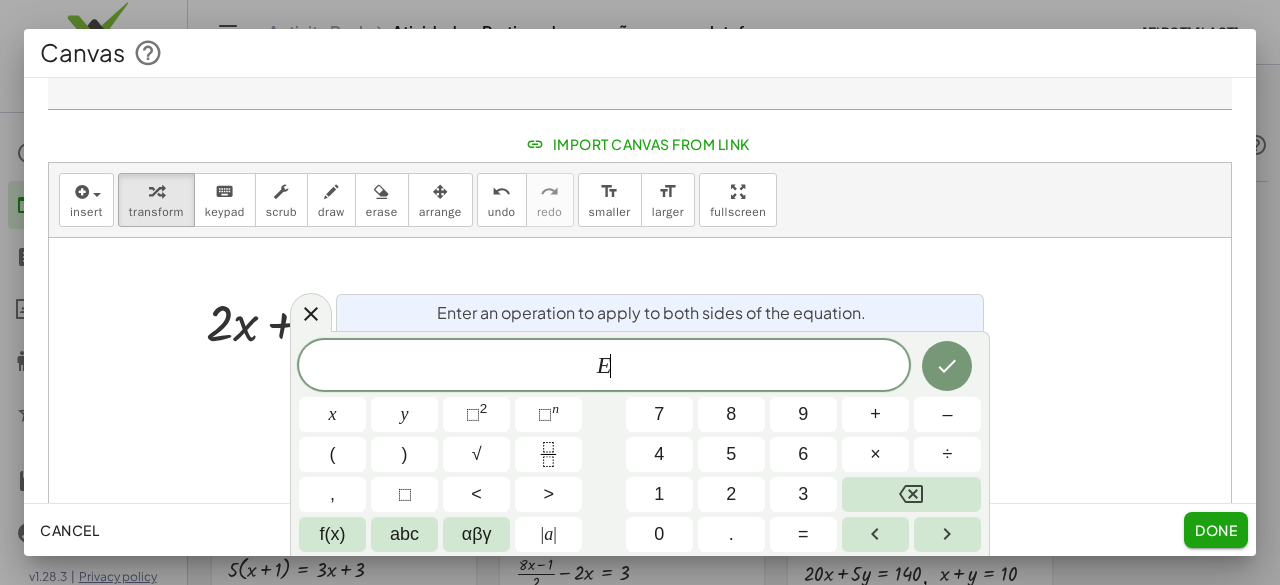 click at bounding box center [640, 458] 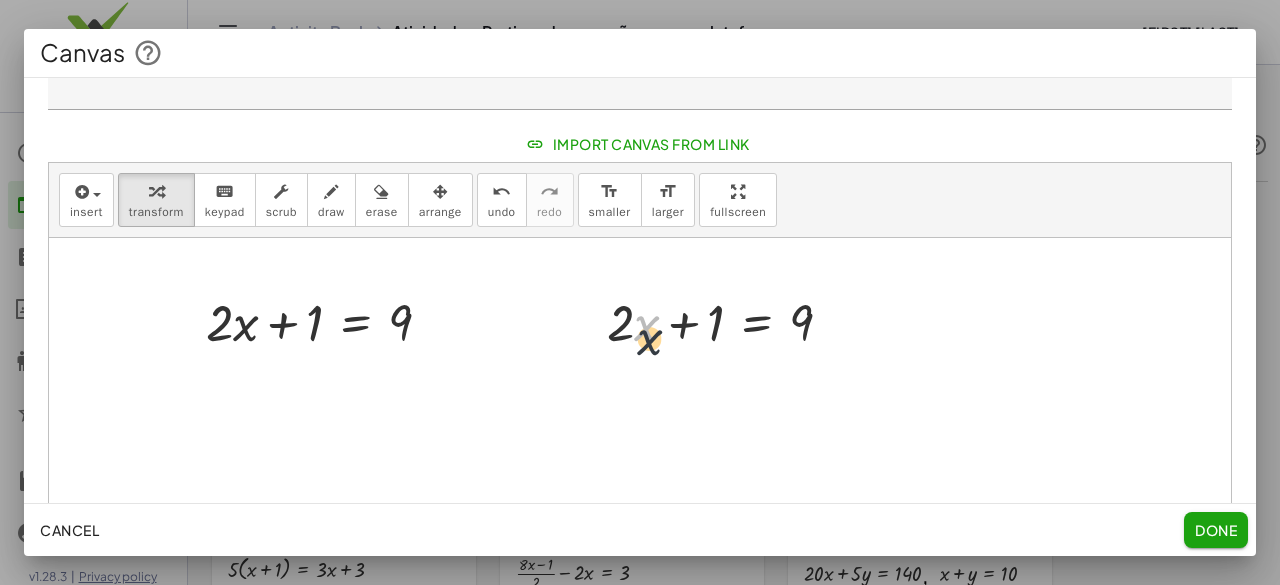 drag, startPoint x: 655, startPoint y: 327, endPoint x: 748, endPoint y: 325, distance: 93.0215 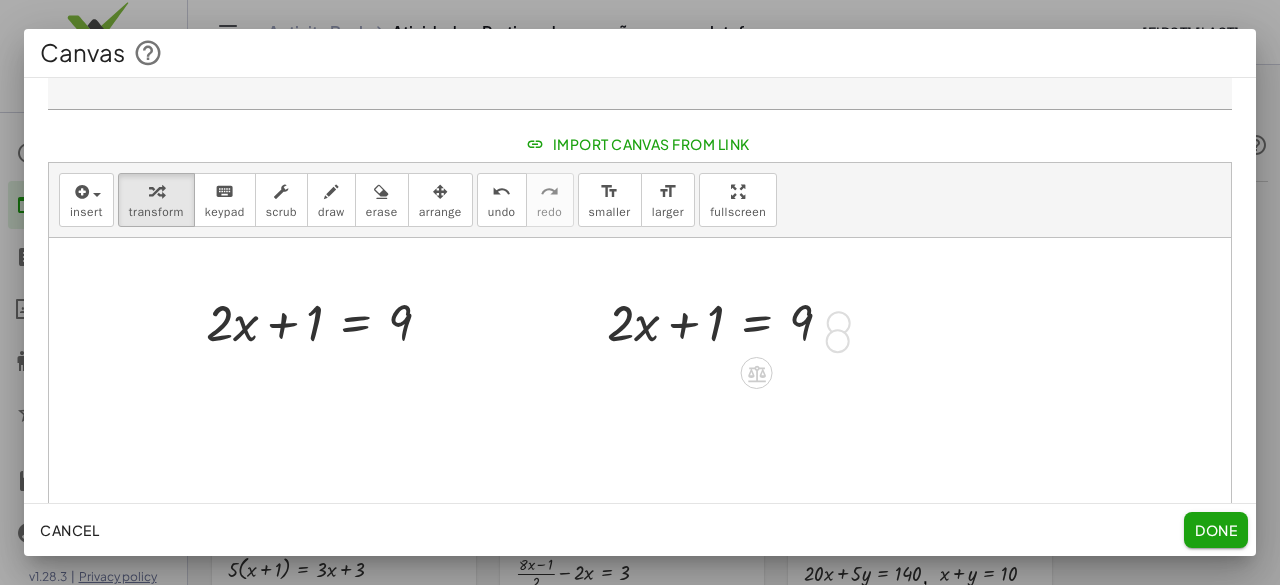 drag, startPoint x: 835, startPoint y: 319, endPoint x: 834, endPoint y: 342, distance: 23.021729 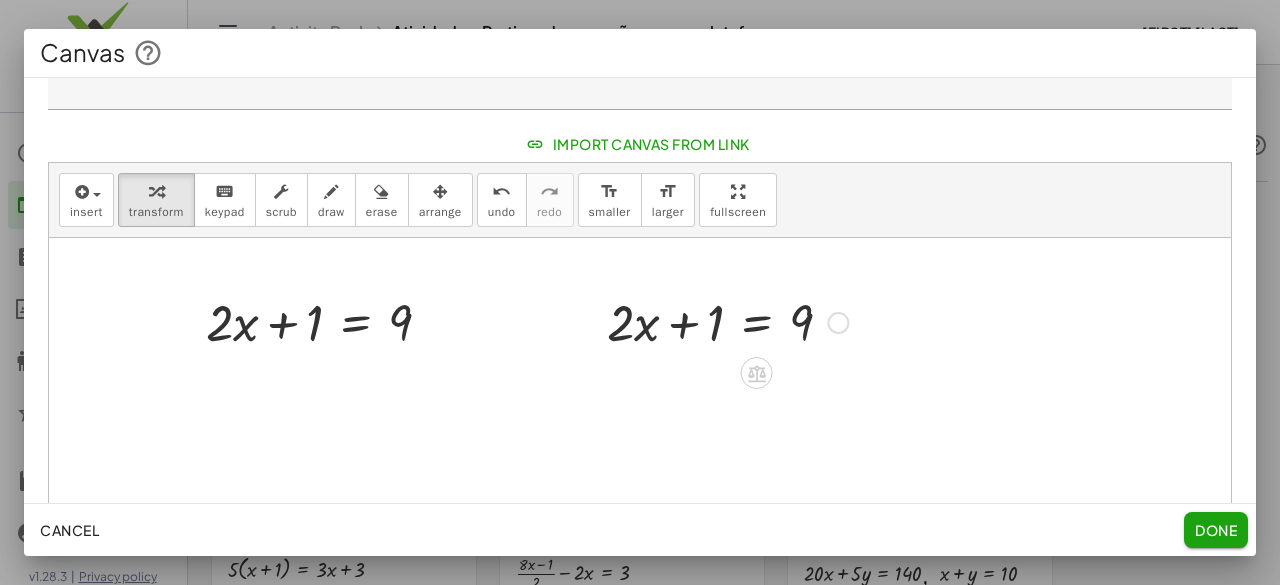 click at bounding box center [838, 323] 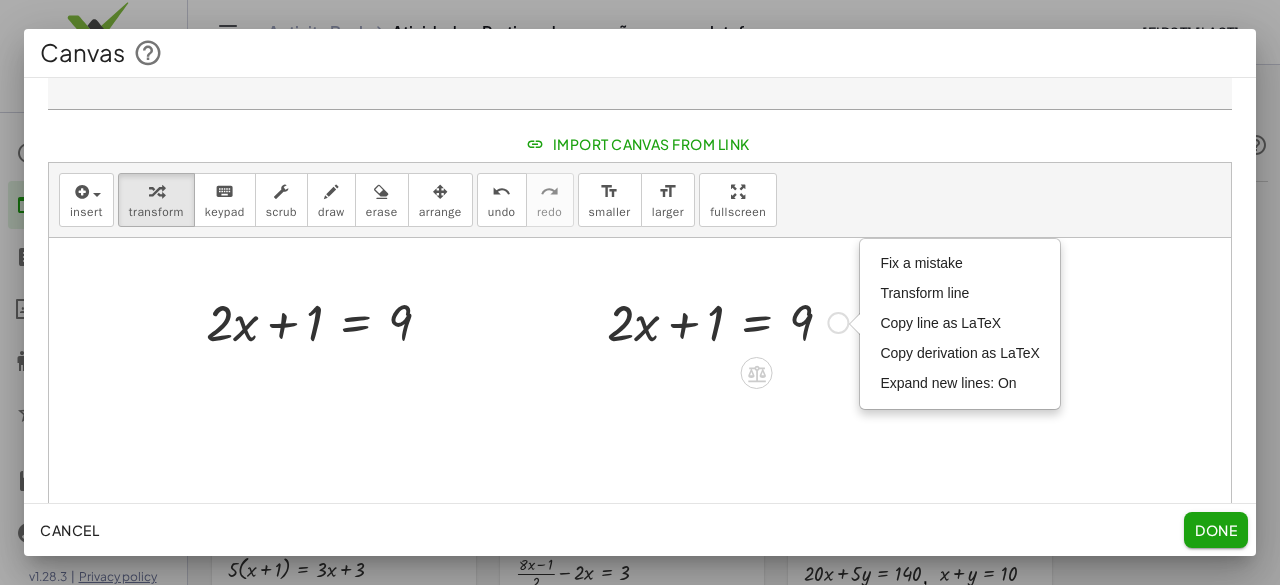 drag, startPoint x: 834, startPoint y: 325, endPoint x: 774, endPoint y: 353, distance: 66.211784 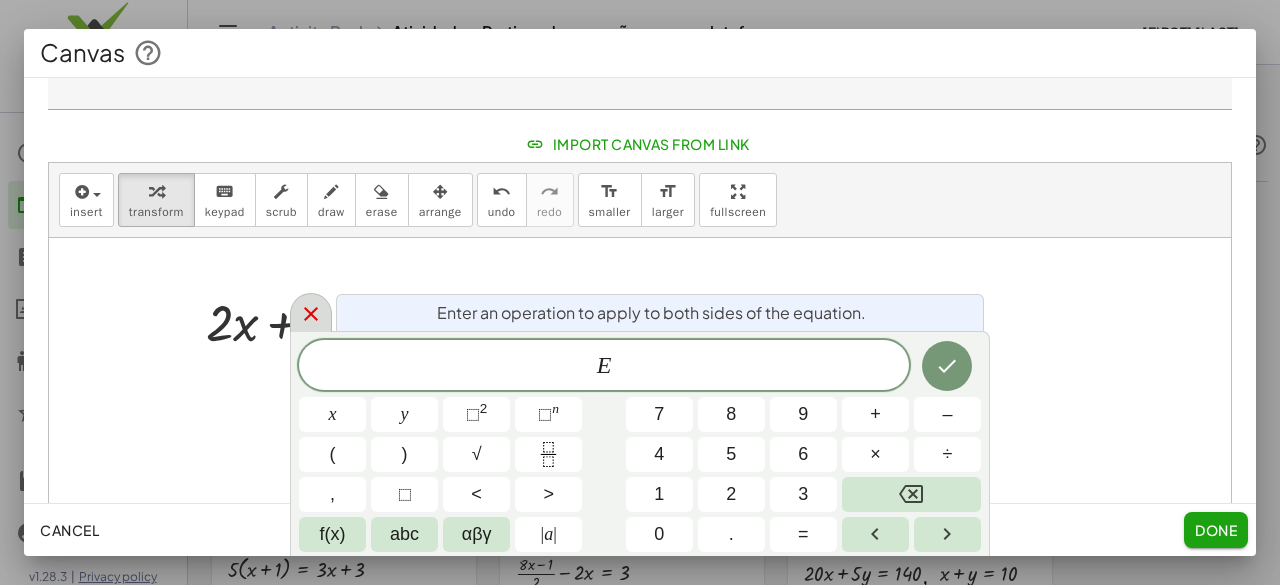 click 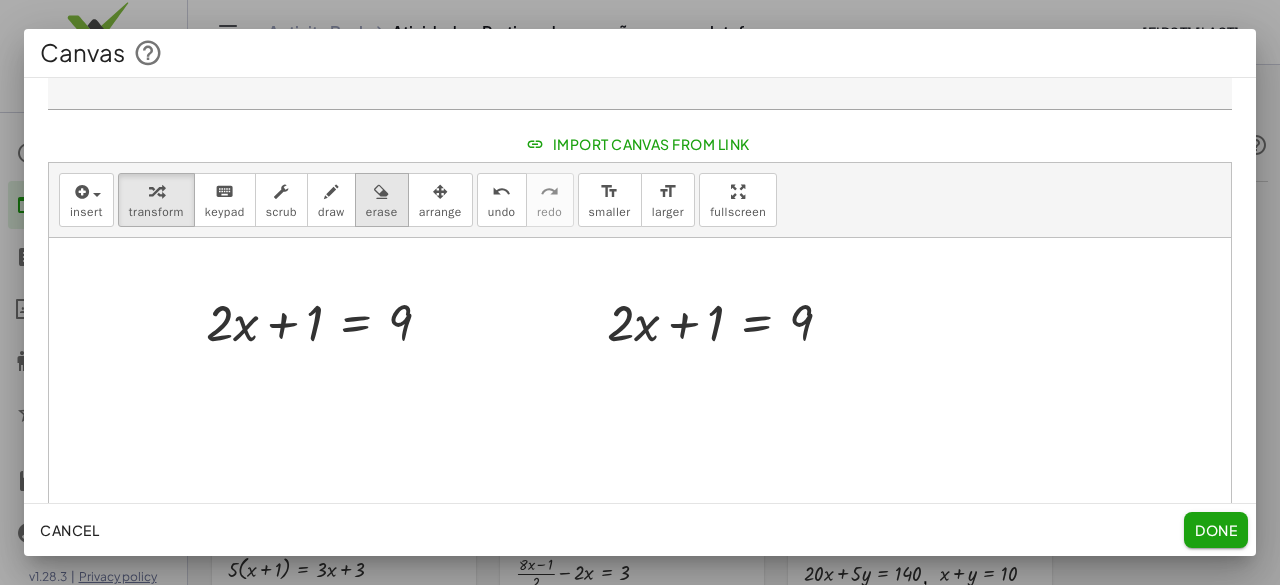 click at bounding box center (382, 191) 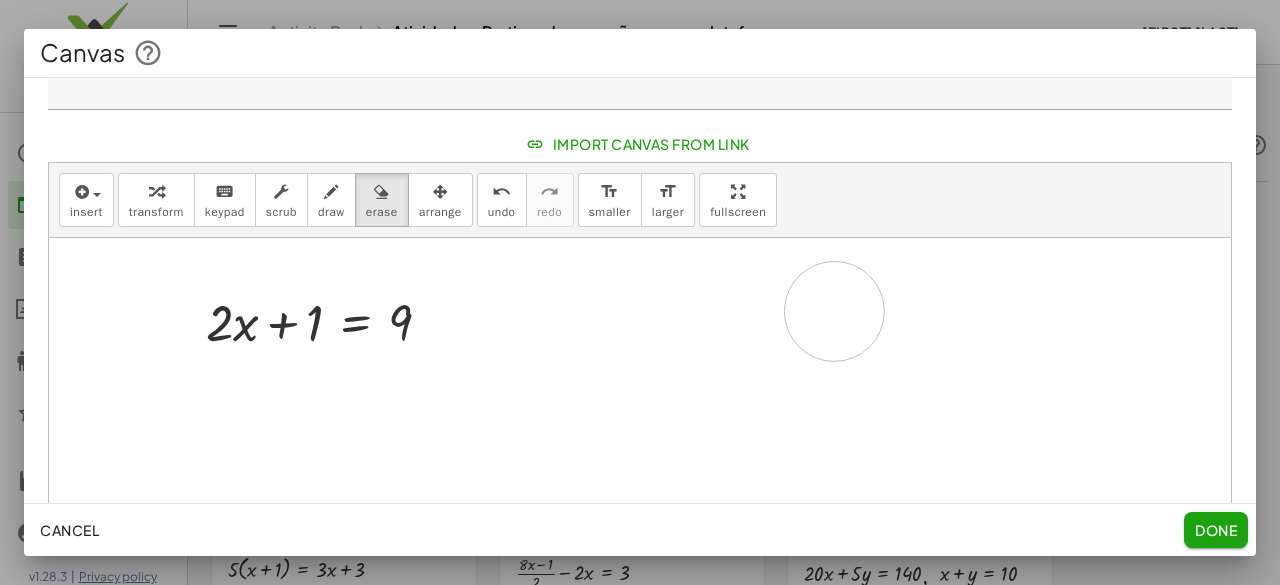 drag, startPoint x: 830, startPoint y: 385, endPoint x: 760, endPoint y: 324, distance: 92.84934 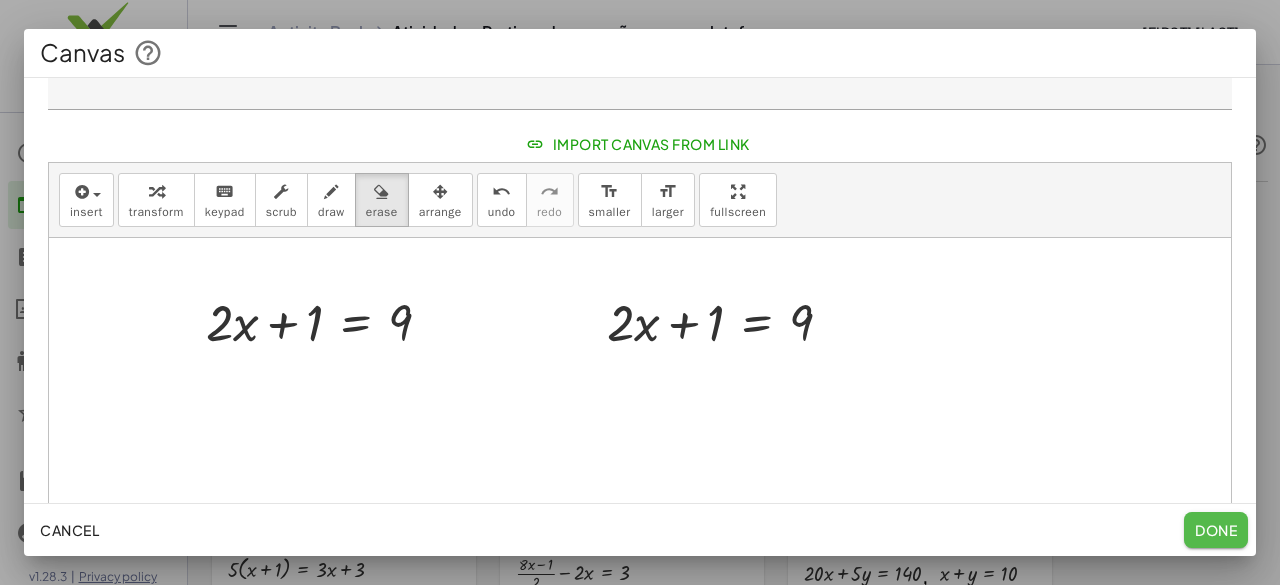 click on "Done" 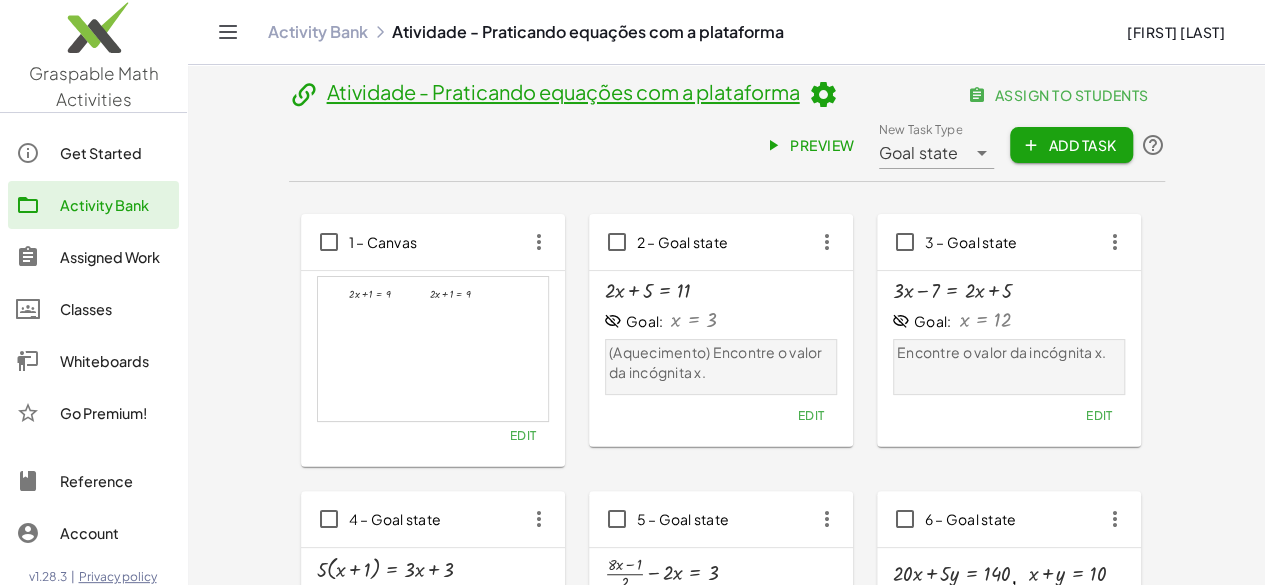 click on "Edit" 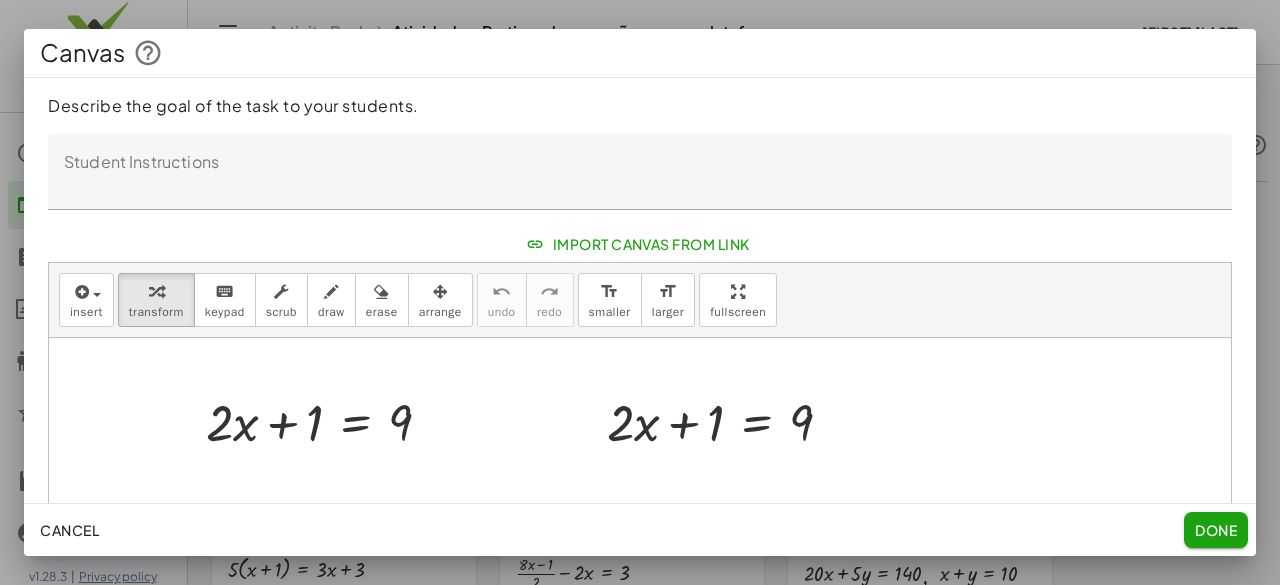 click on "Done" 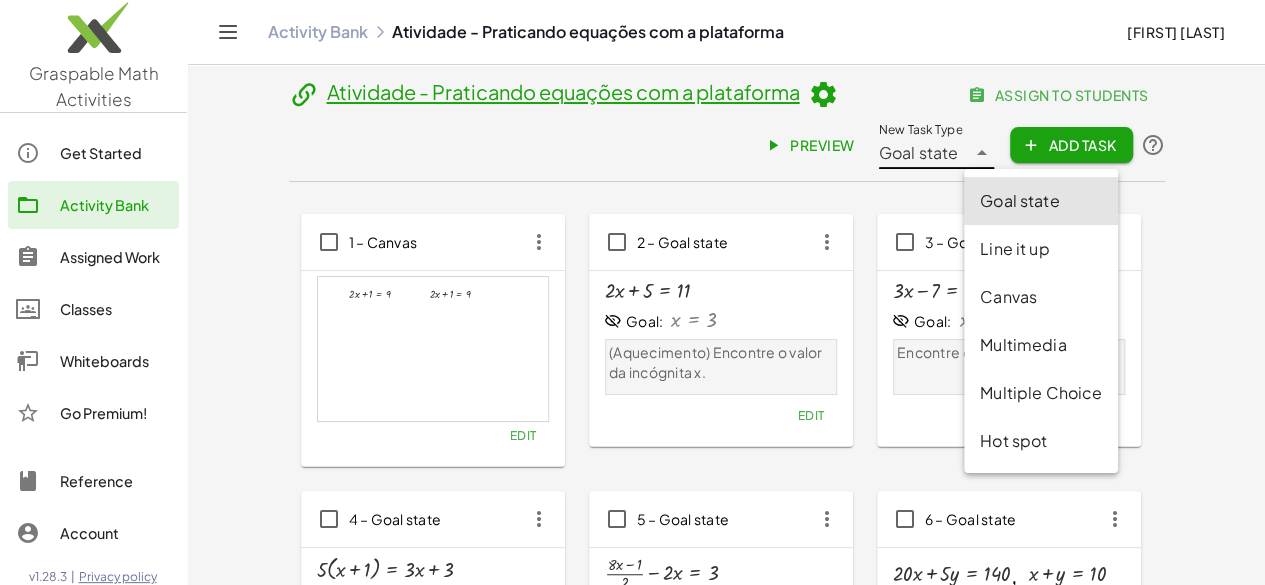 click 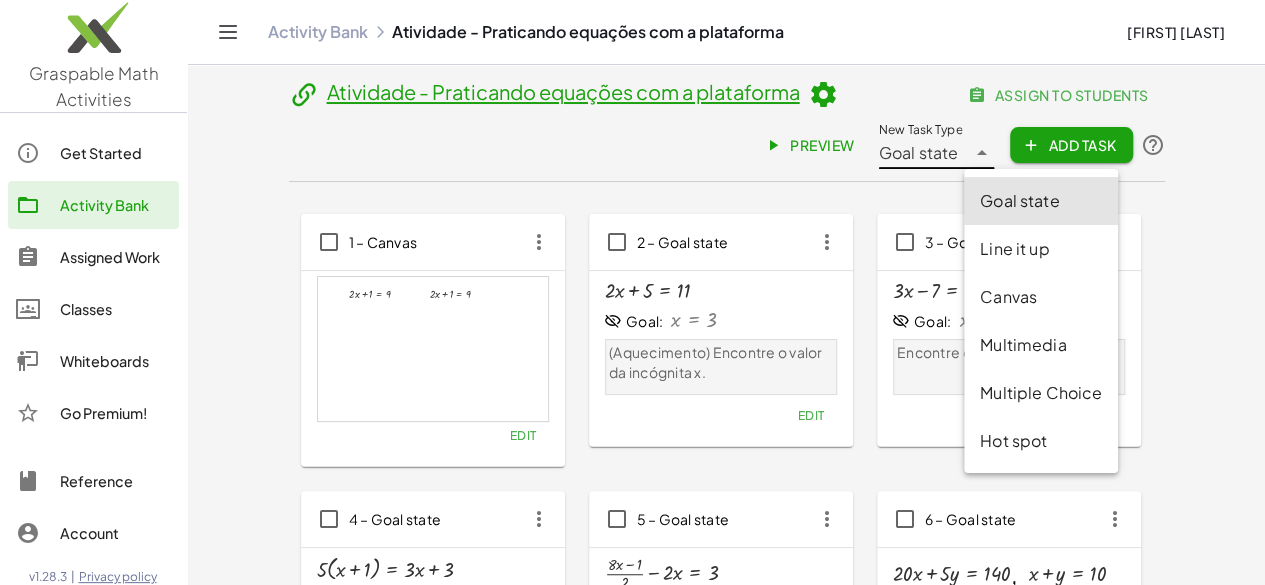 click on "Line it up" at bounding box center [1041, 249] 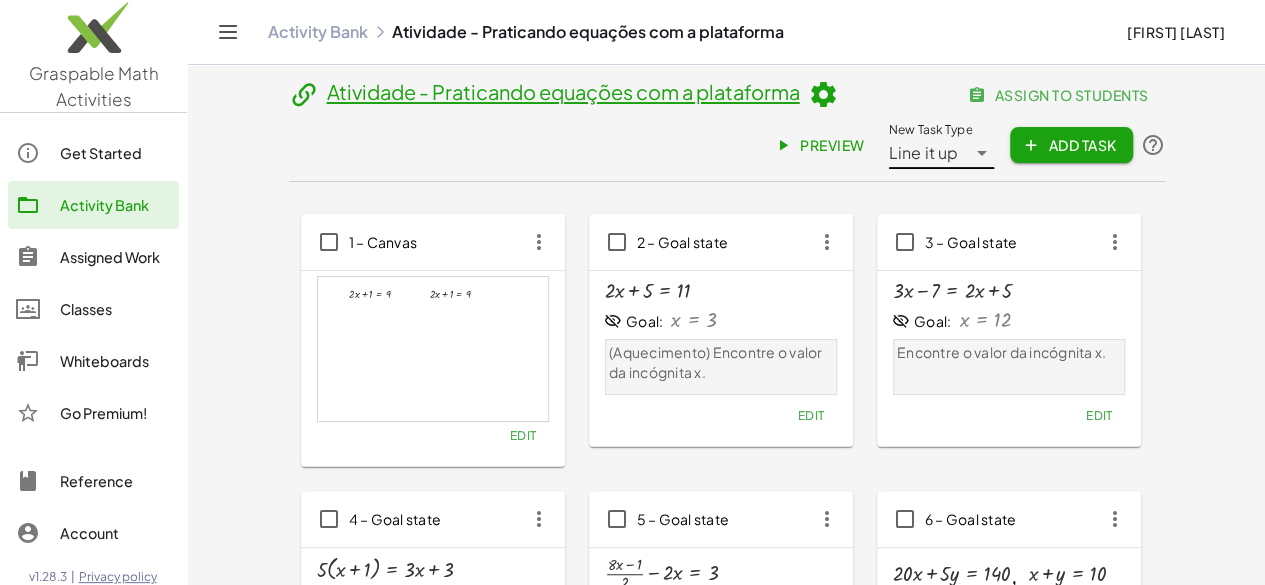 click on "Add Task" 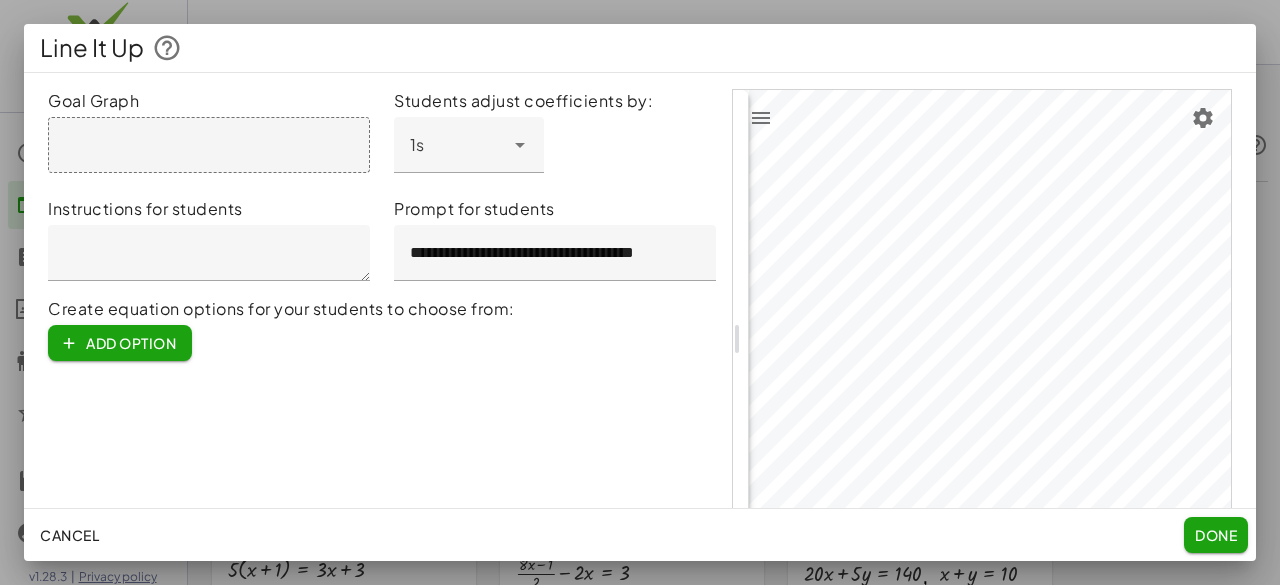 click on "Cancel  Done" 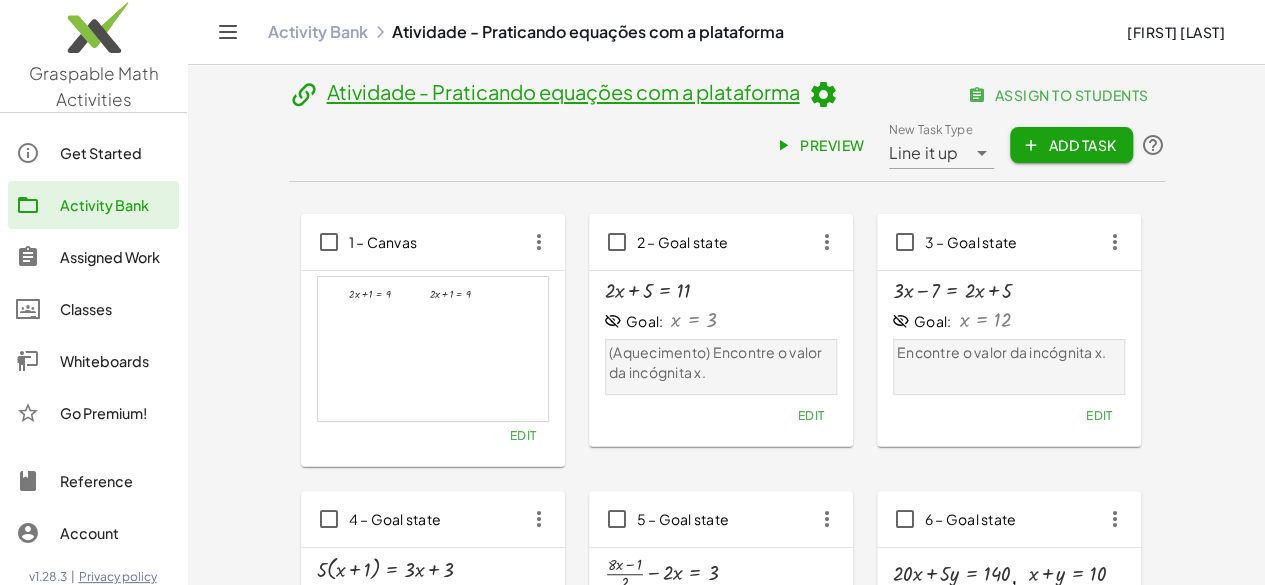 click on "Canvas + · 2 · x + 1 = 9 + · 2 · x + 1 = 9 × chevron_right  Formulas
Drag one side of a formula onto a highlighted expression on the canvas to apply it.
Quadratic Formula
+ · a · x 2 + · b · x + c = 0
⇔
x = · ( − b ± 2 √ ( + b 2 − · 4 · a · c ) ) · 2 · a
+ x 2 + · p · x + q = 0
⇔
x = − · p · 2 ± 2 √ ( + ( · p · 2 ) 2 − q )
Manually Factoring a Quadratic
+ x 2 + · b · x + c
⇒
· ( + x + ⬚ ) · ( + x + ⬚ )
Difference of Squares
+ a 2 − b 2
·" 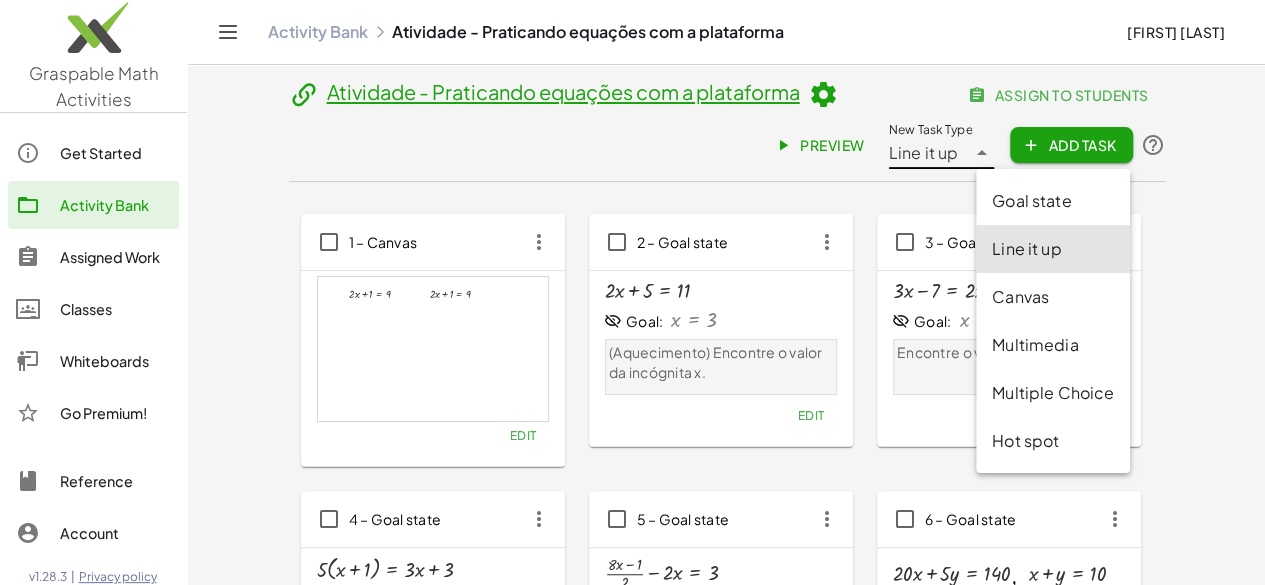 click on "Canvas" at bounding box center [1053, 297] 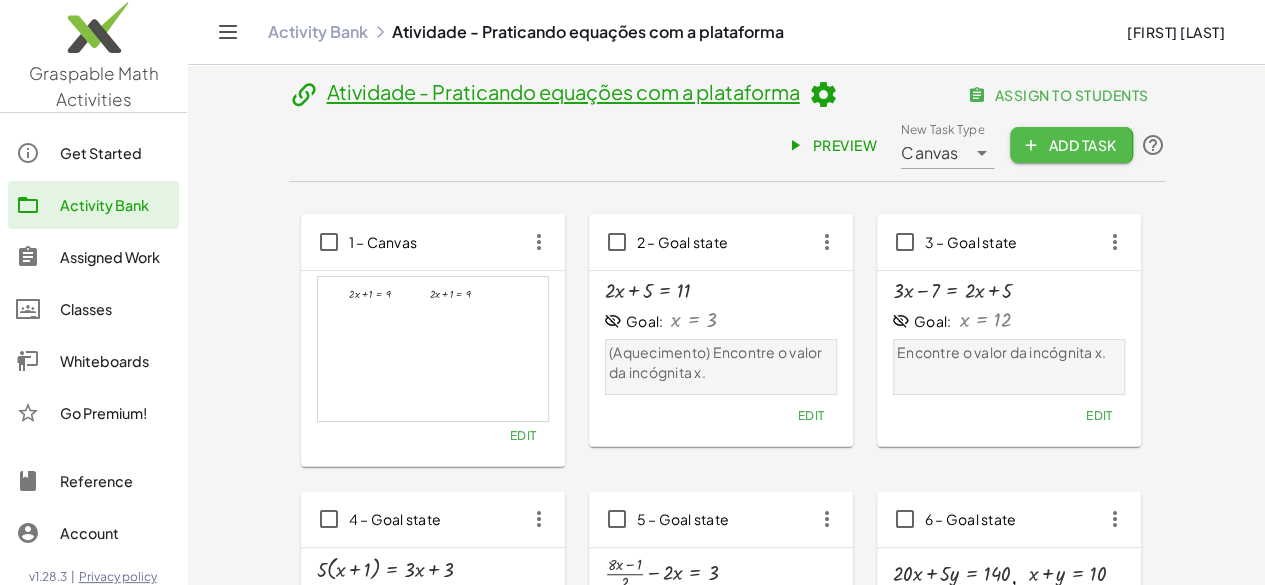 click 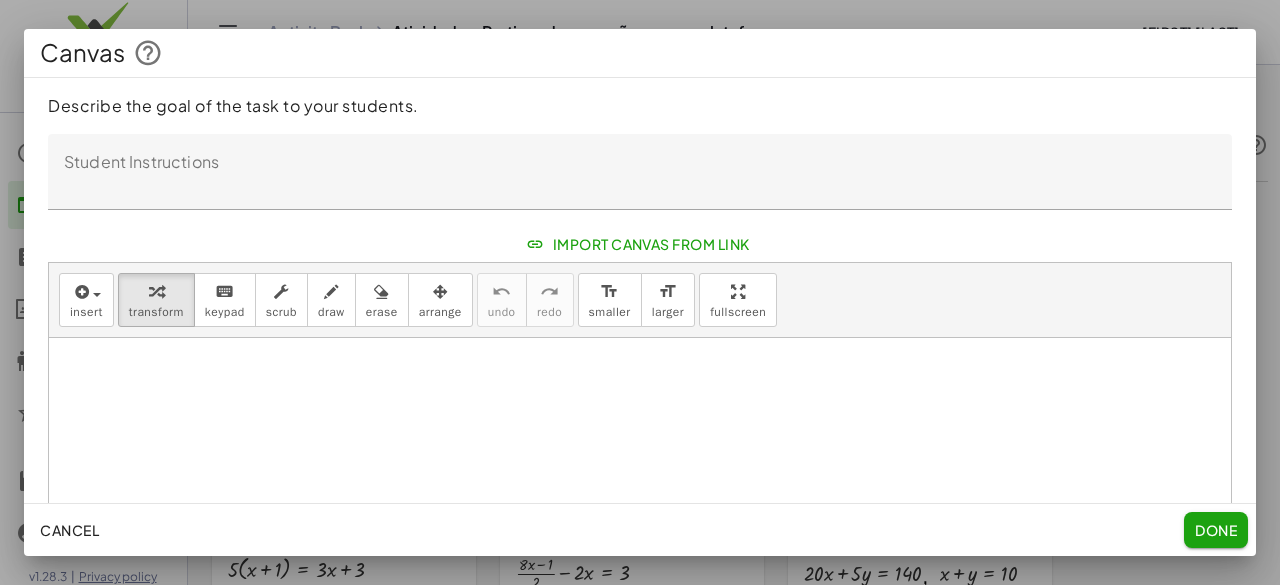 click at bounding box center [640, 558] 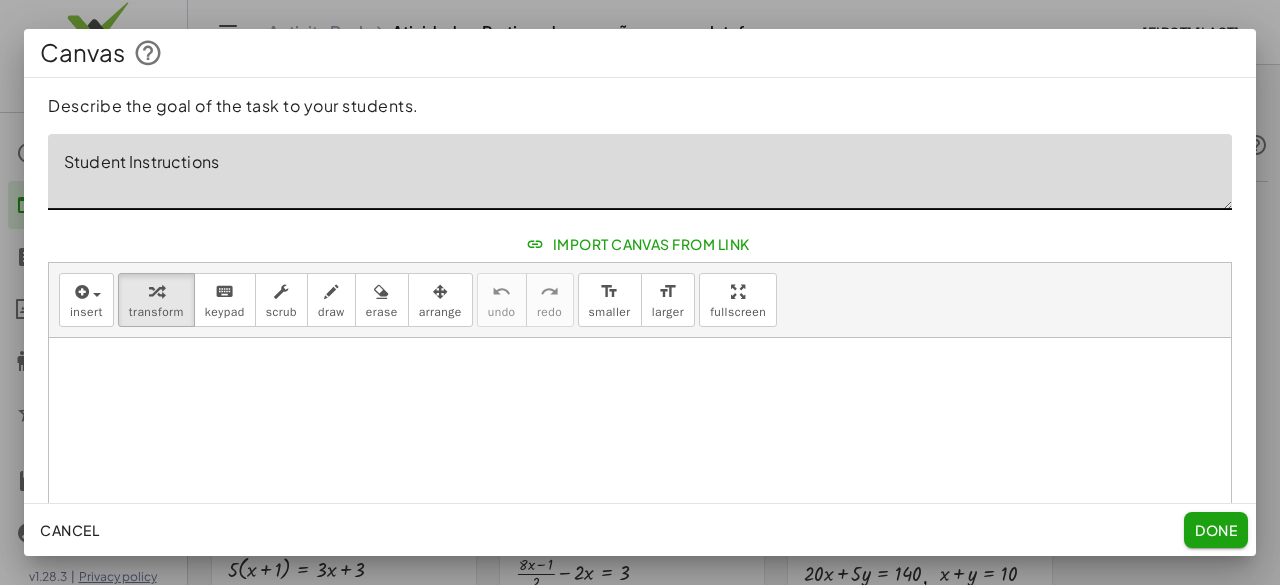 click on "Student Instructions" 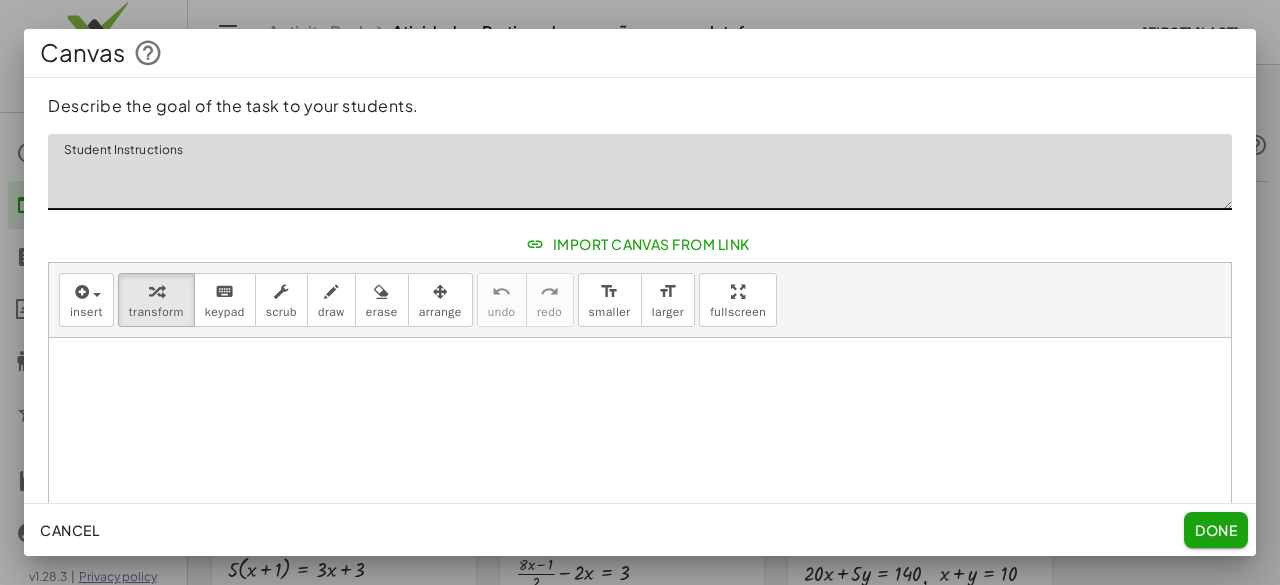 type on "*" 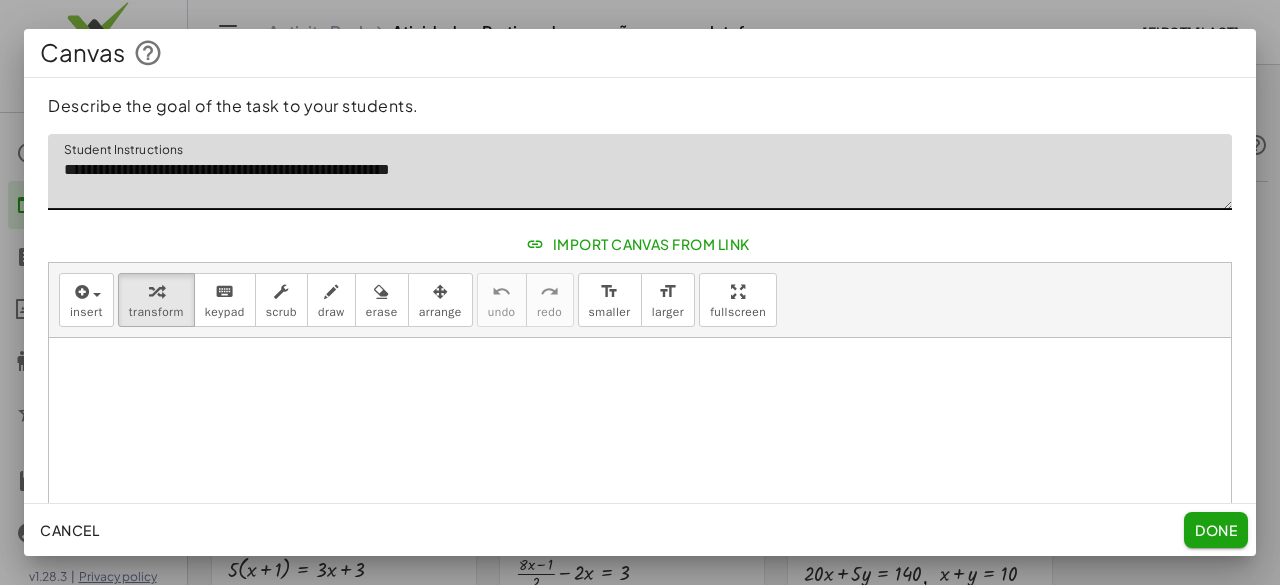 type on "**********" 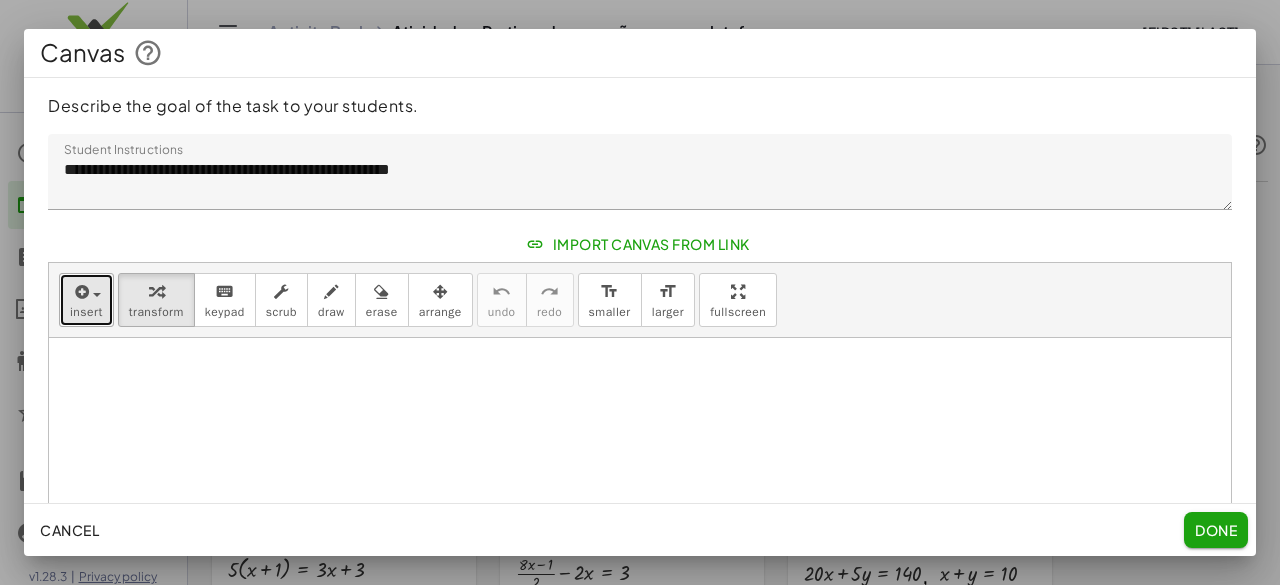 click on "insert" at bounding box center [86, 312] 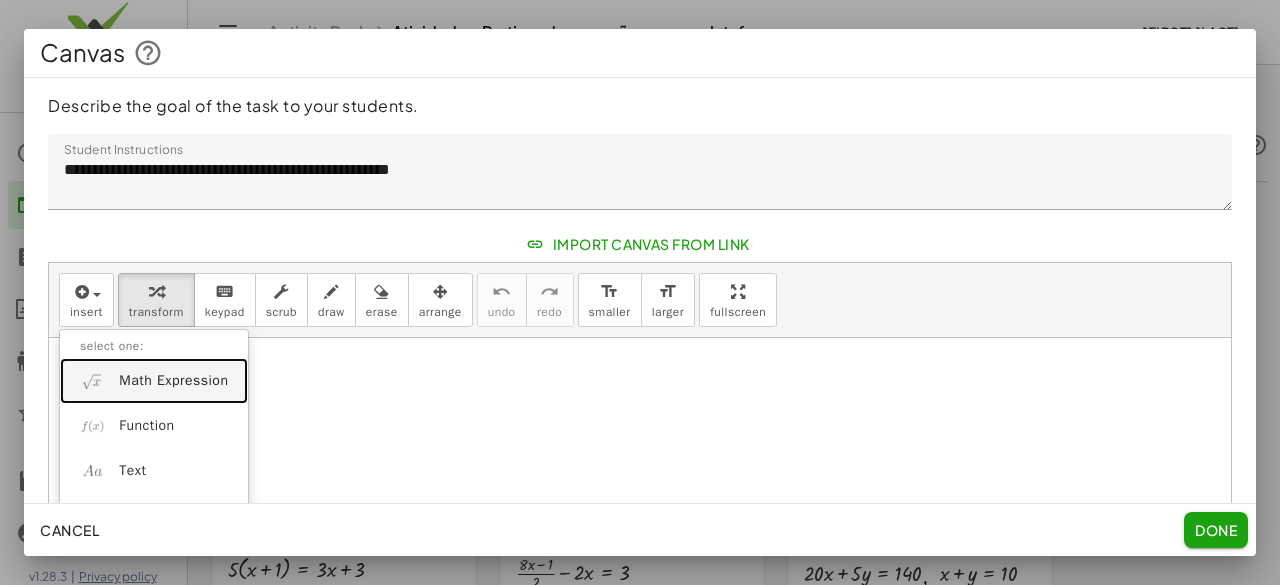 click on "Math Expression" at bounding box center (154, 380) 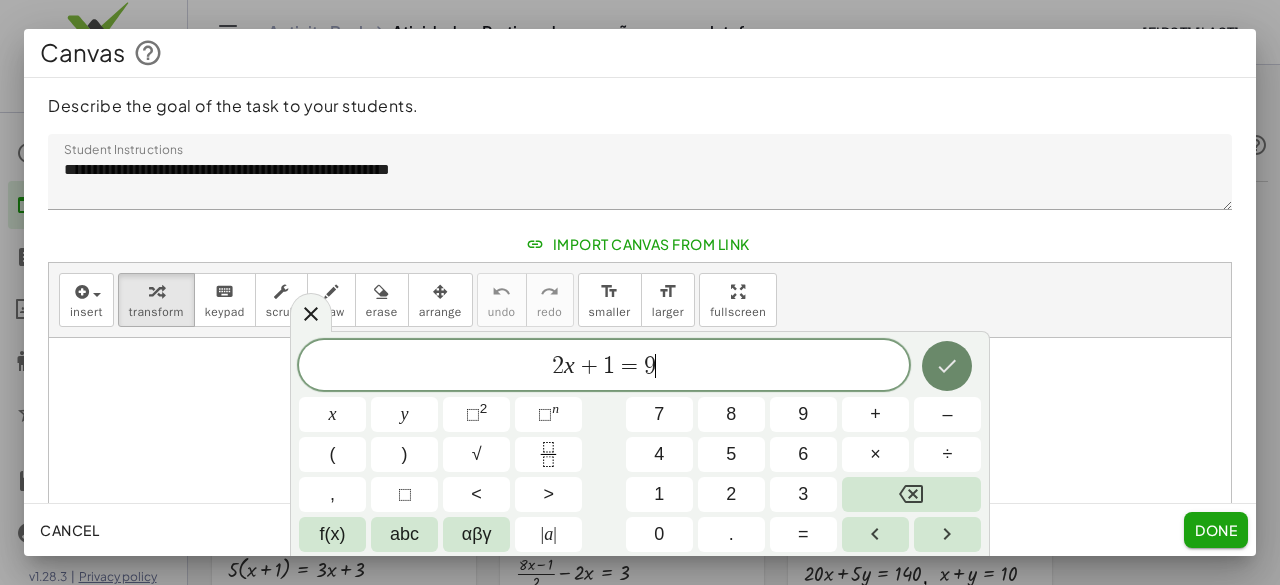 click at bounding box center (947, 366) 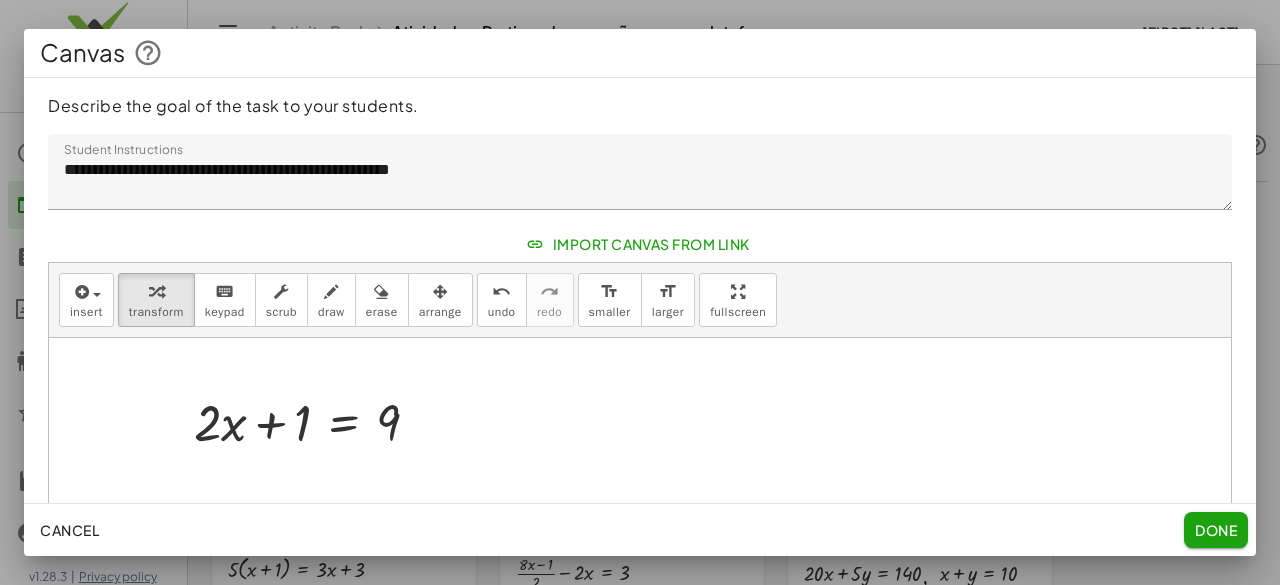 click on "Cancel   Done" 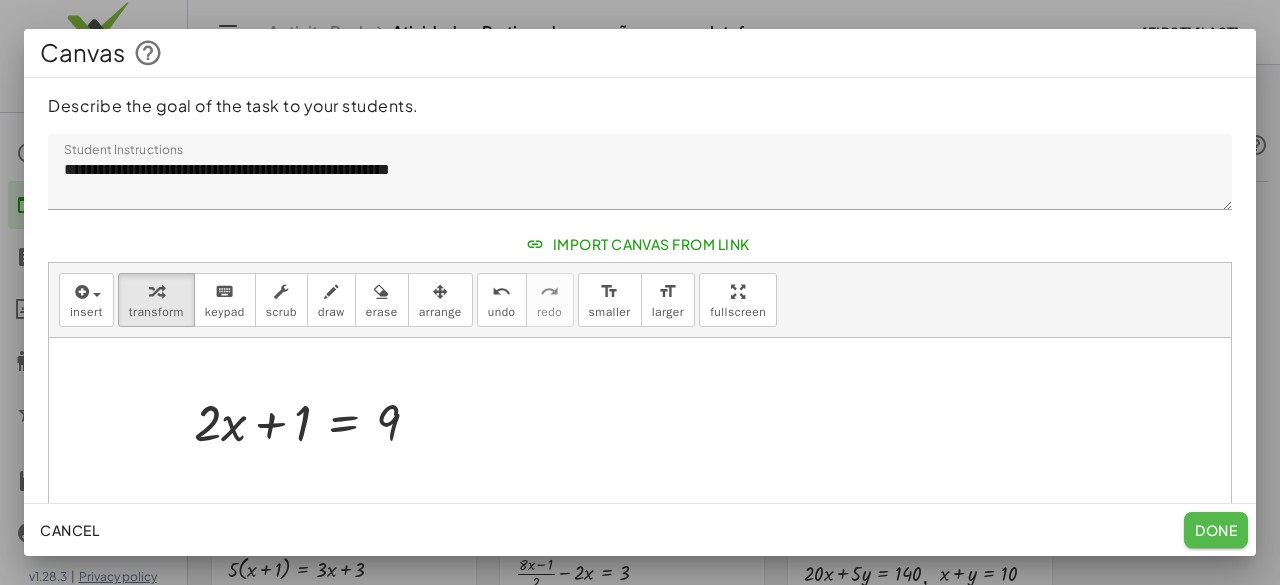 click on "Done" 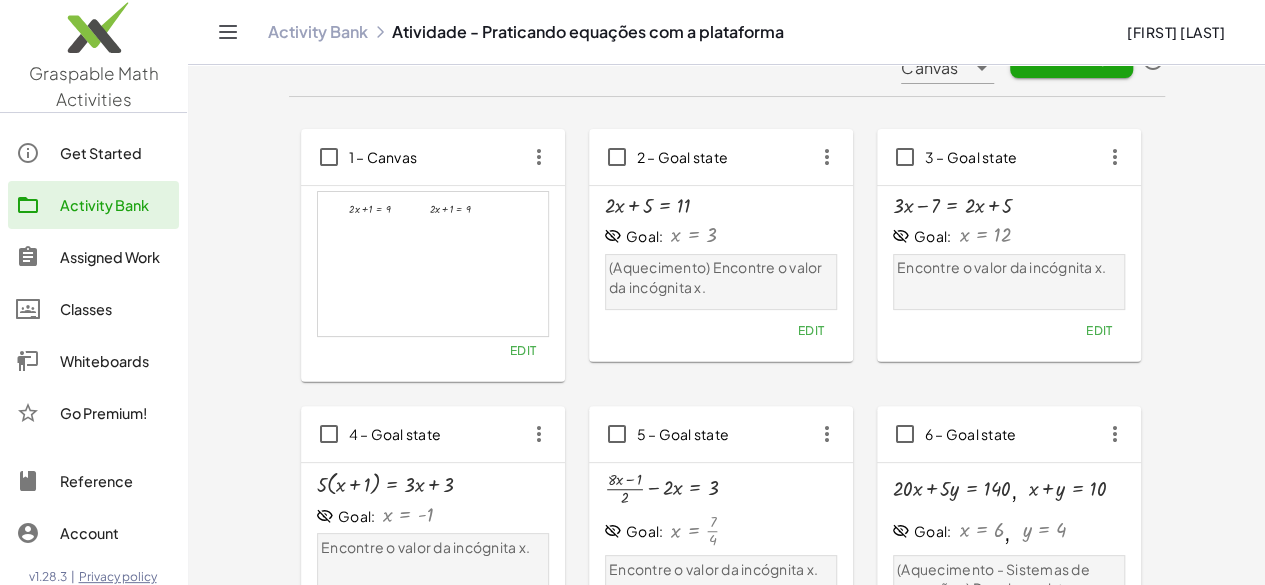 scroll, scrollTop: 0, scrollLeft: 0, axis: both 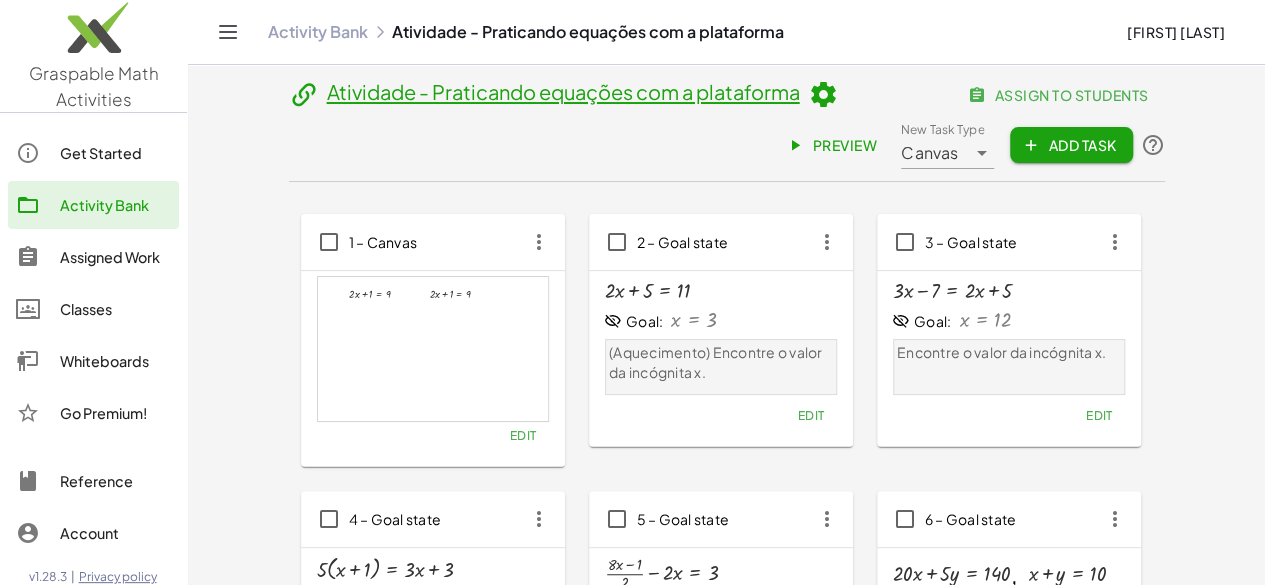 click 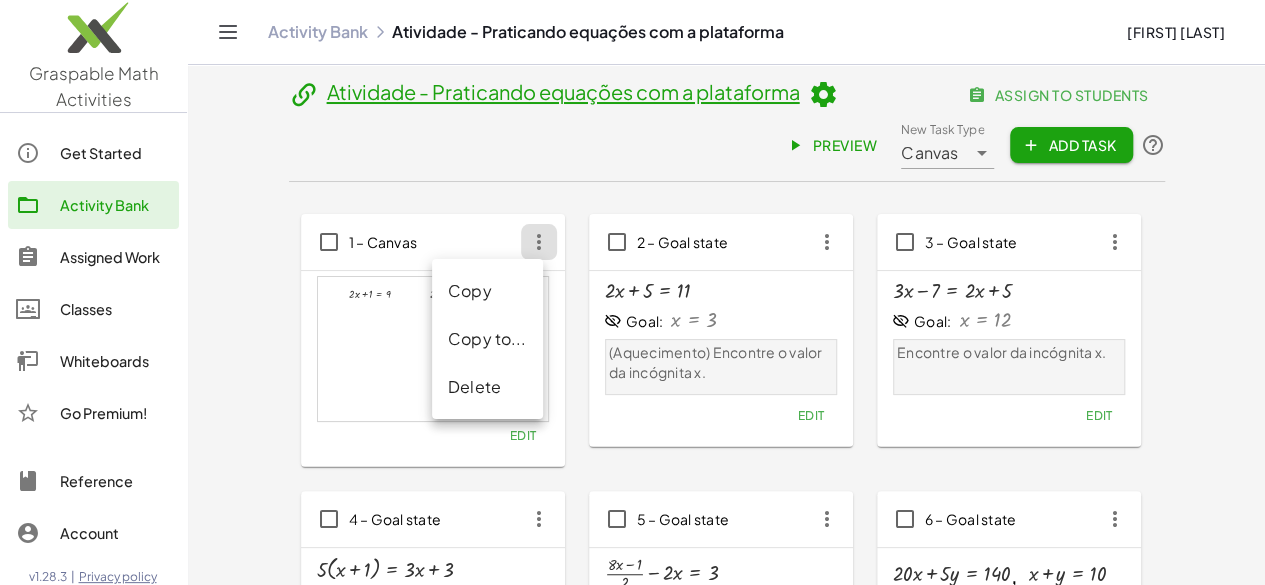 click on "Delete" 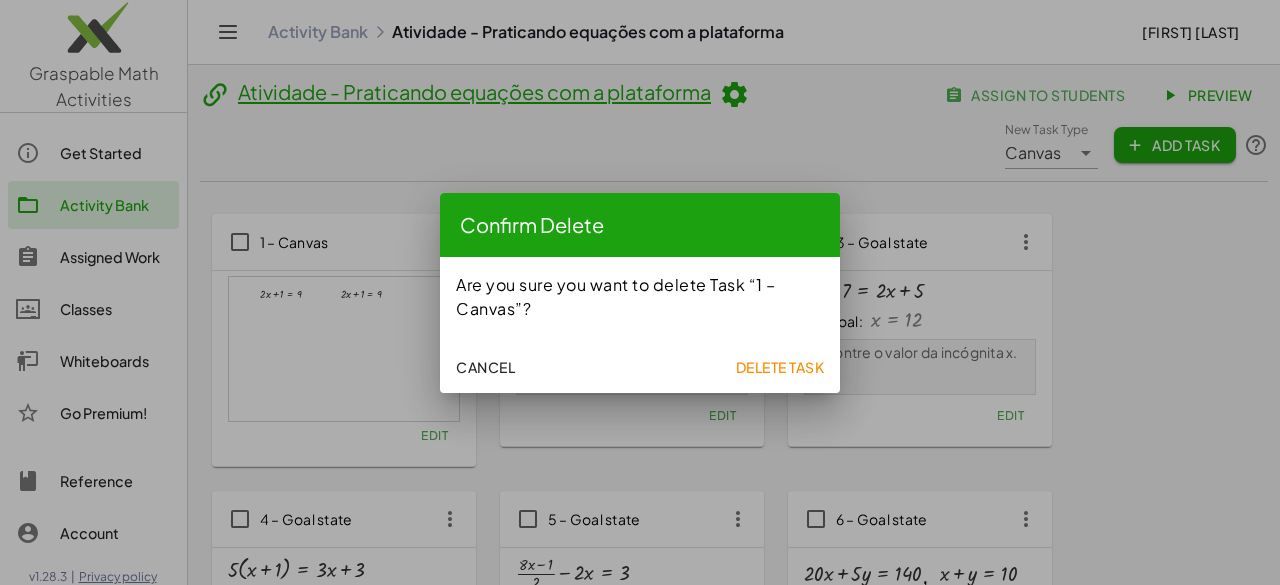 click on "Delete Task" 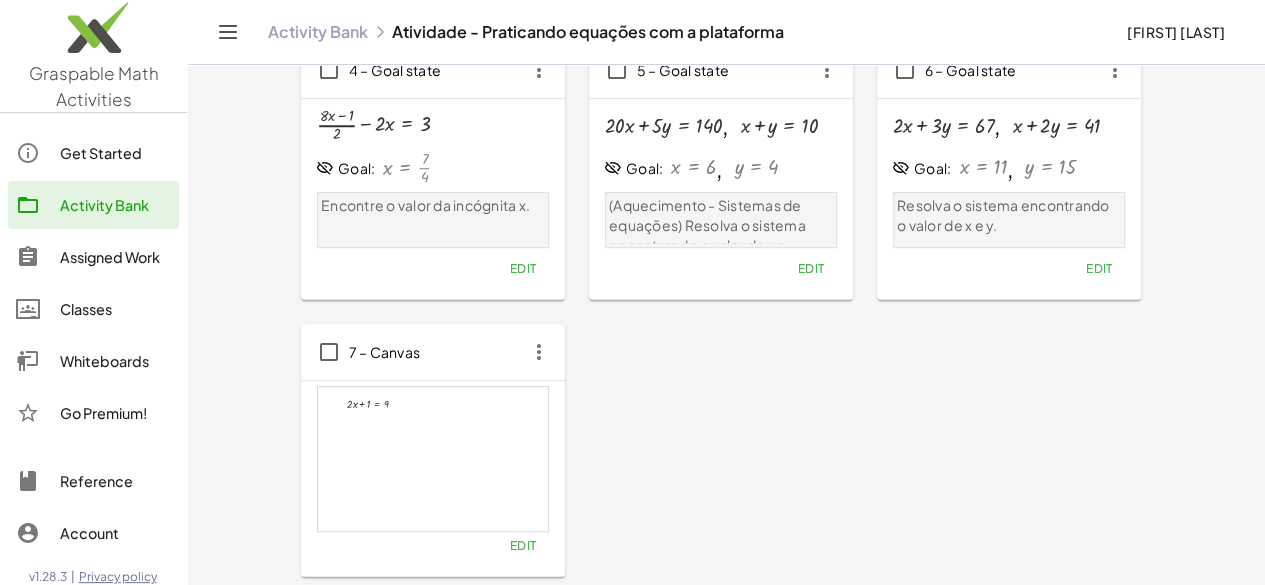 scroll, scrollTop: 400, scrollLeft: 0, axis: vertical 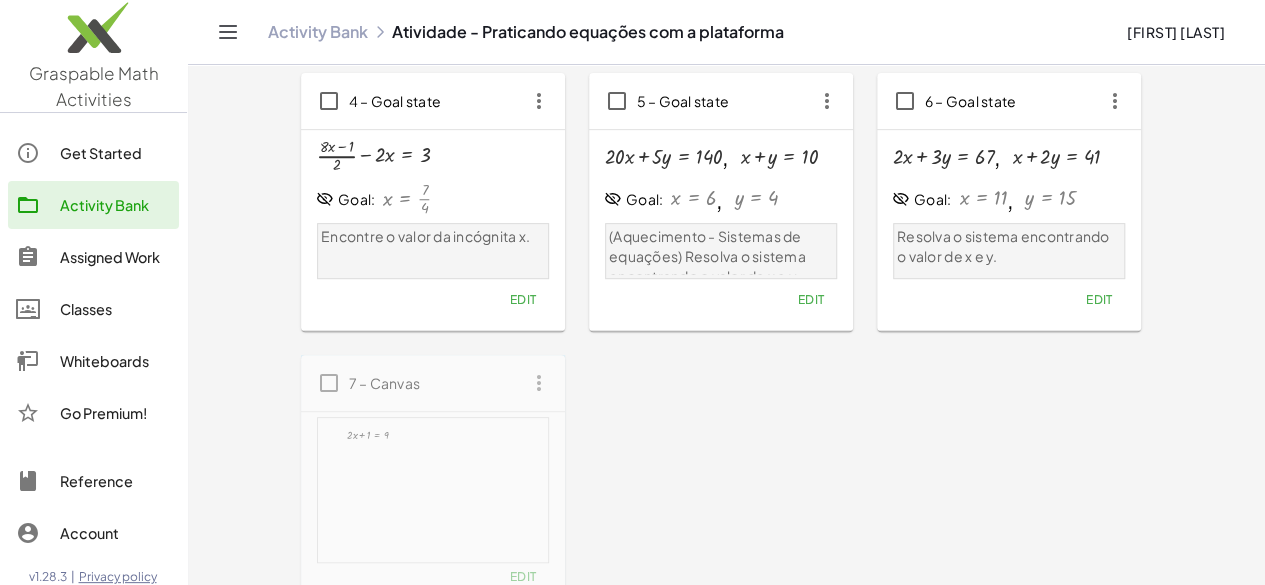 type 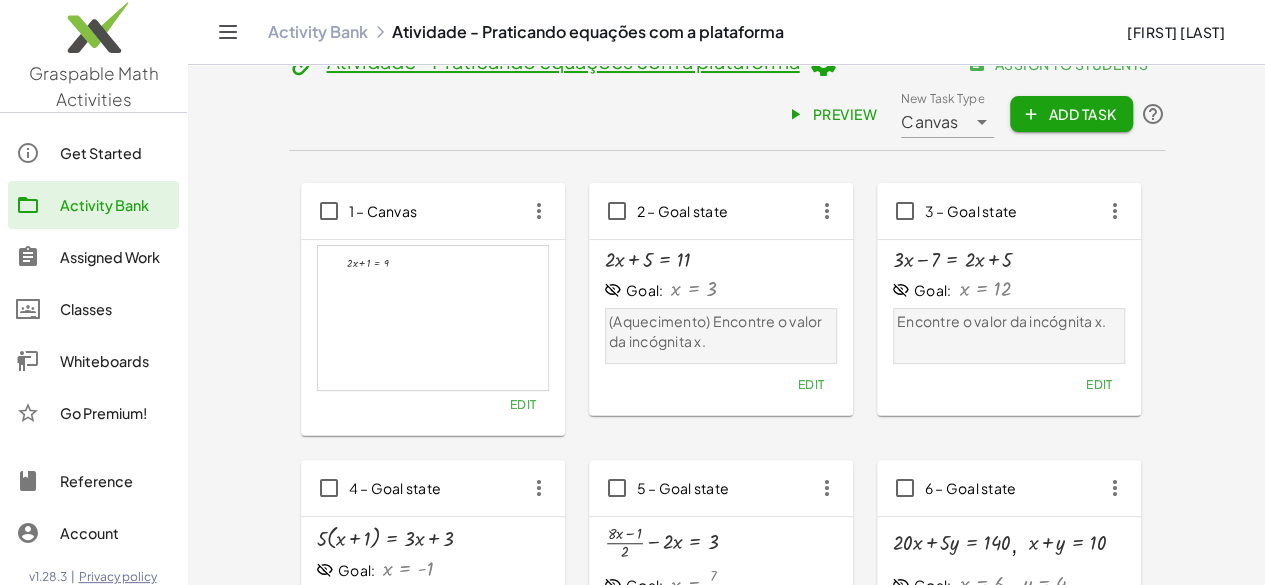 scroll, scrollTop: 0, scrollLeft: 0, axis: both 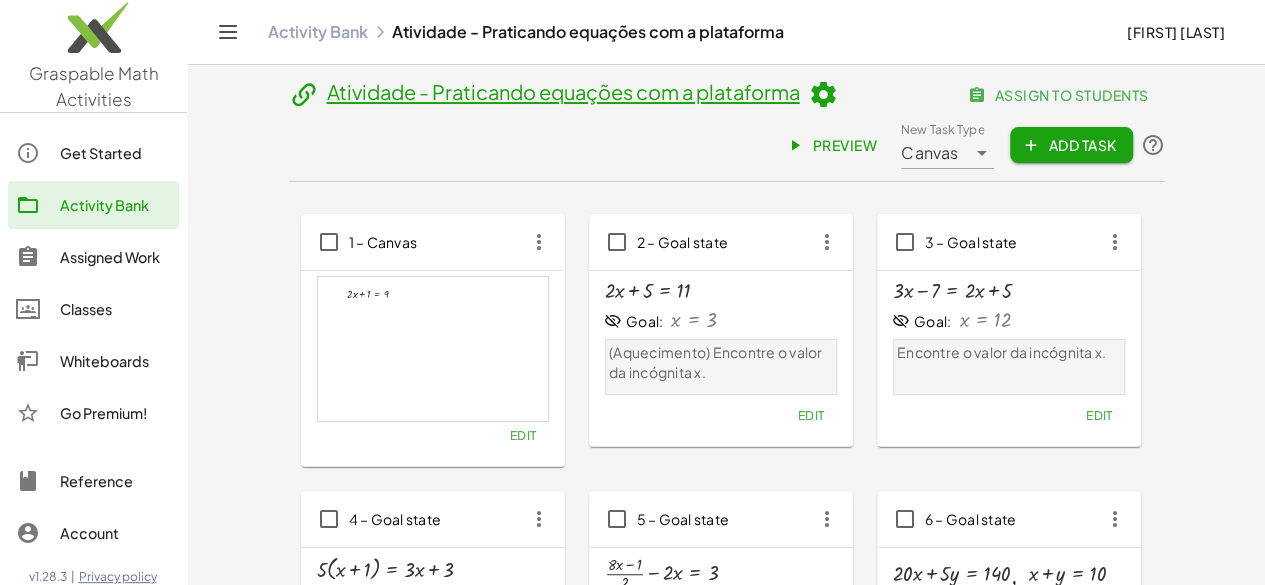 click on "Assigned Work" 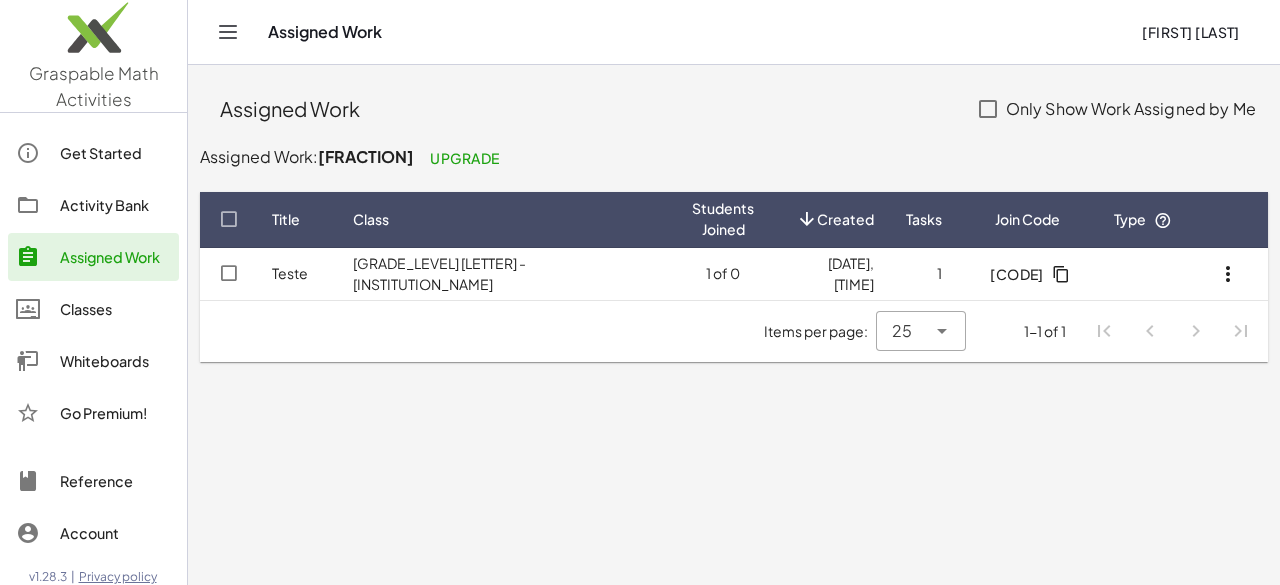 click on "Activity Bank" 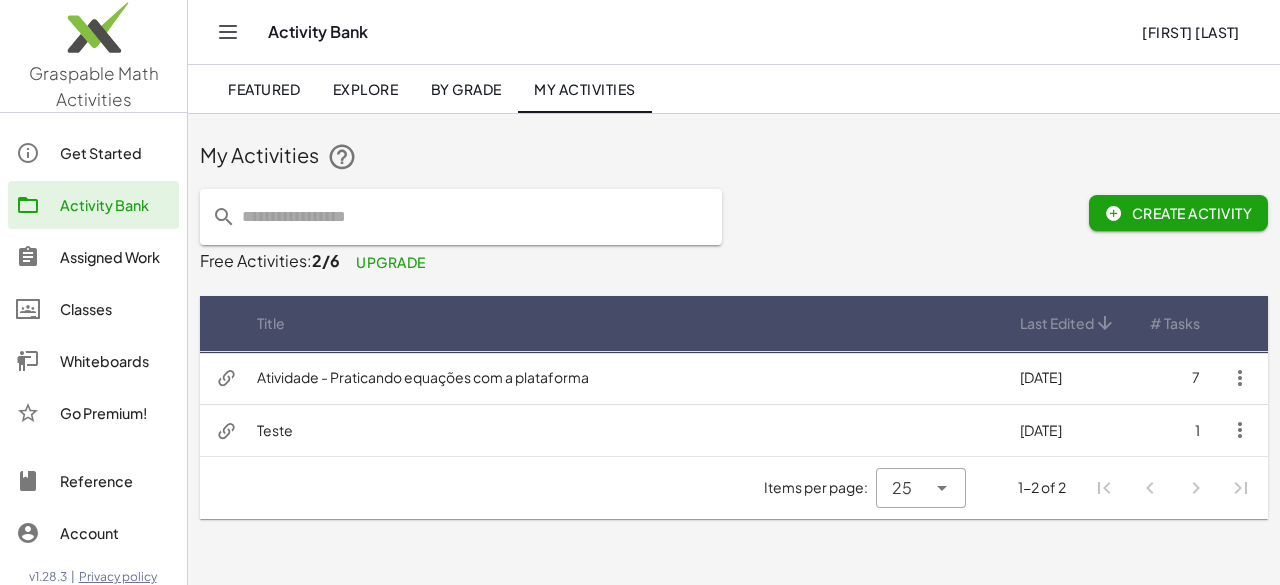 click on "Assigned Work" 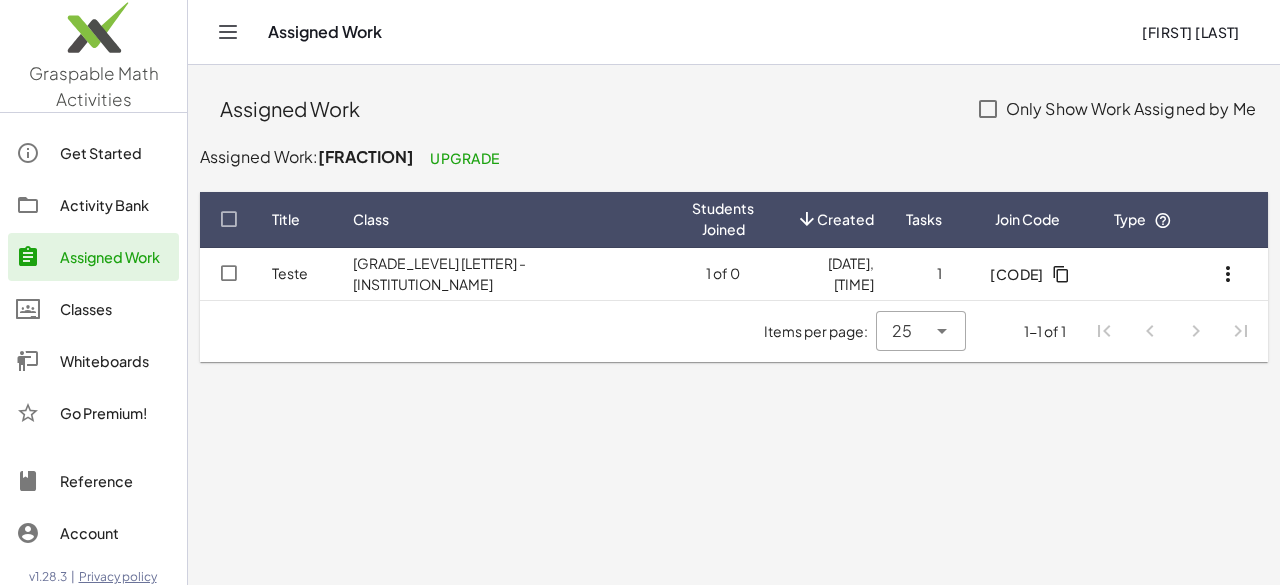 click on "Classes" 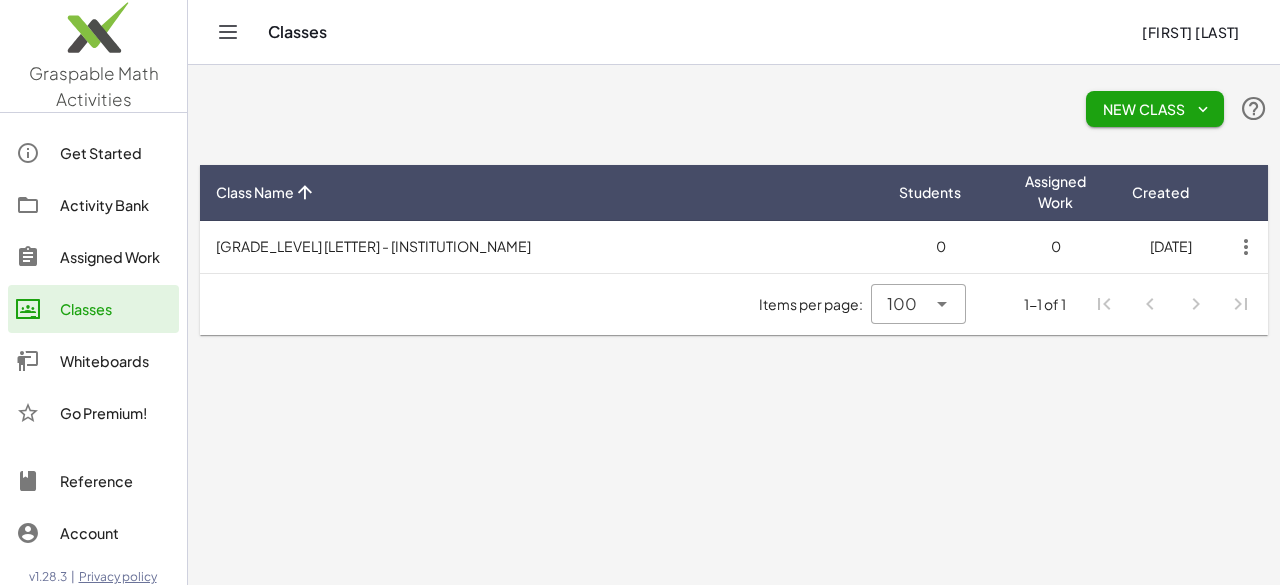 click on "New Class" 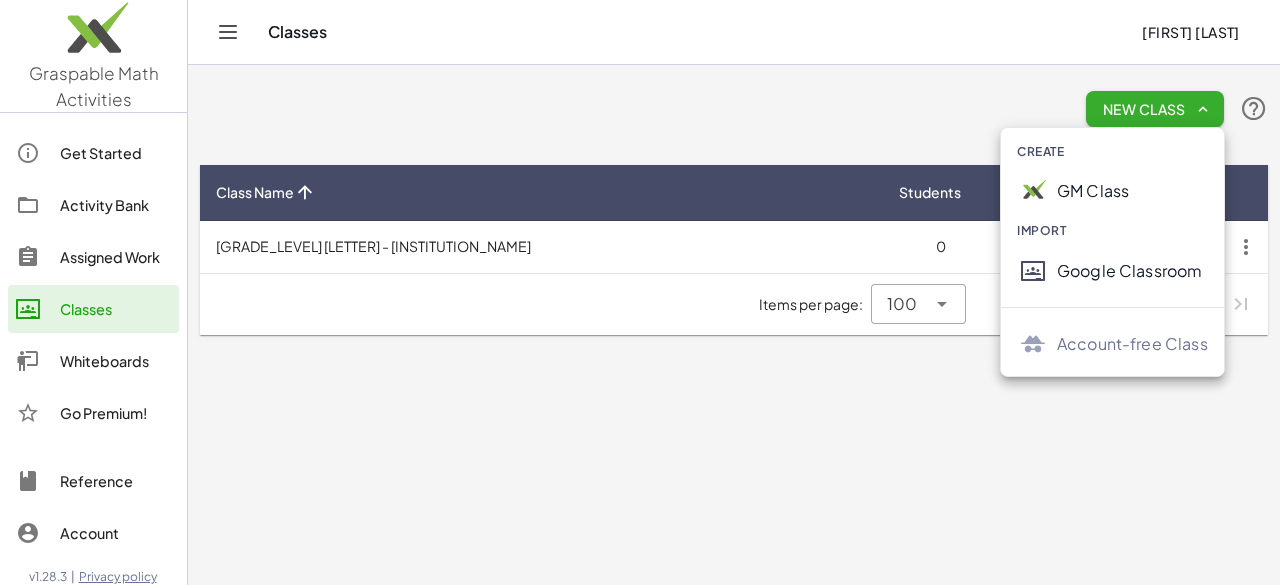 click on "GM Class" 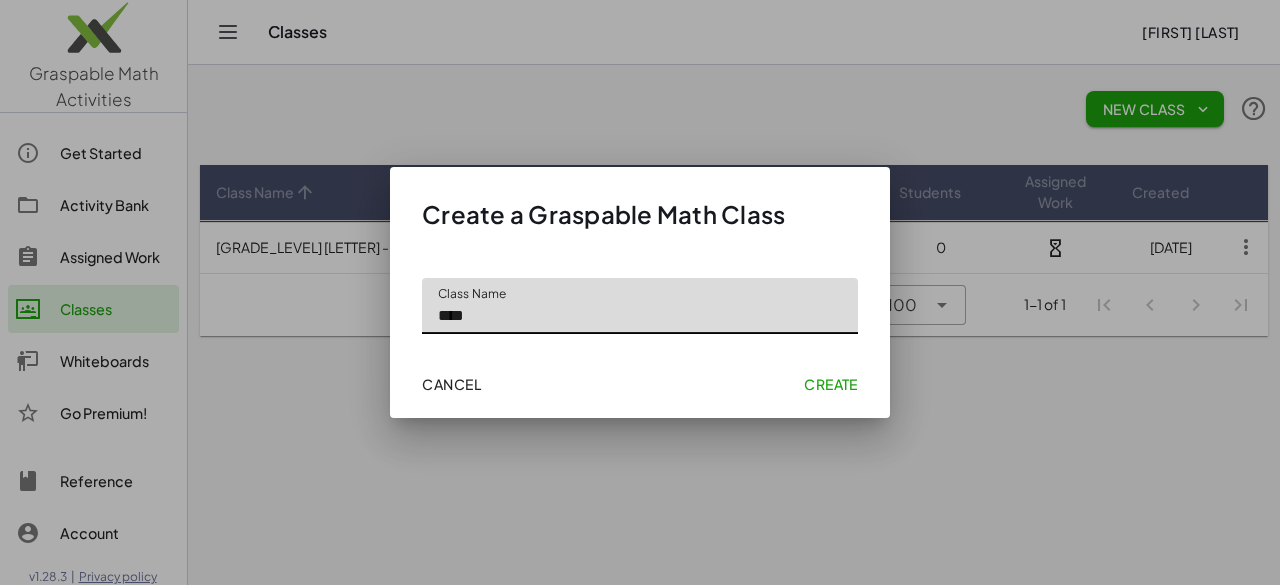 type on "**" 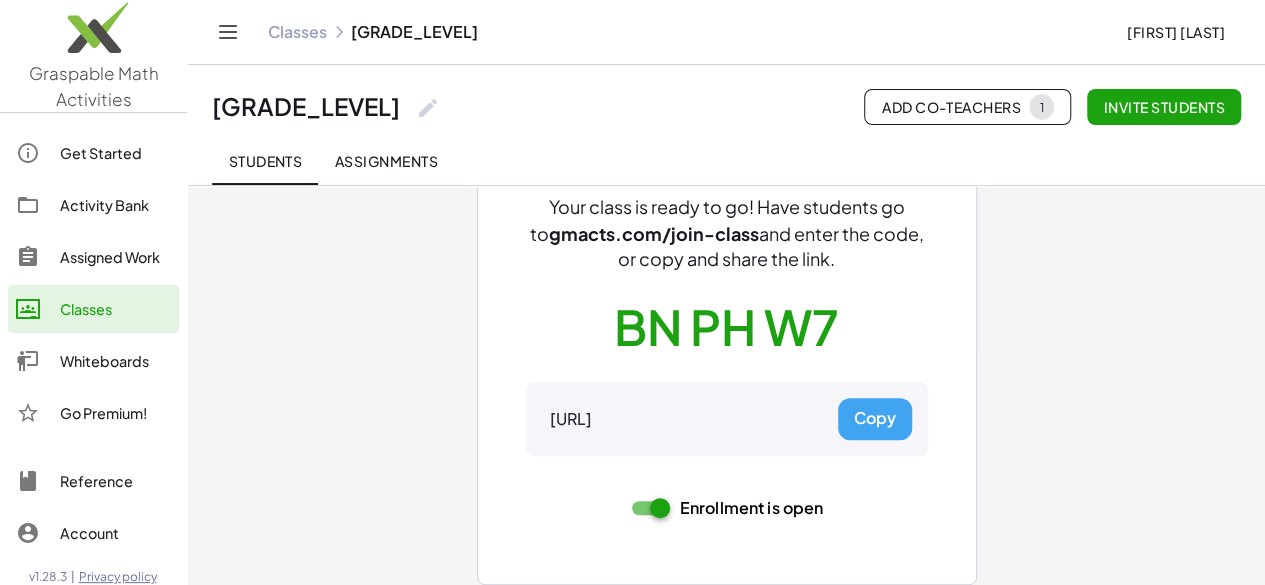 scroll, scrollTop: 163, scrollLeft: 0, axis: vertical 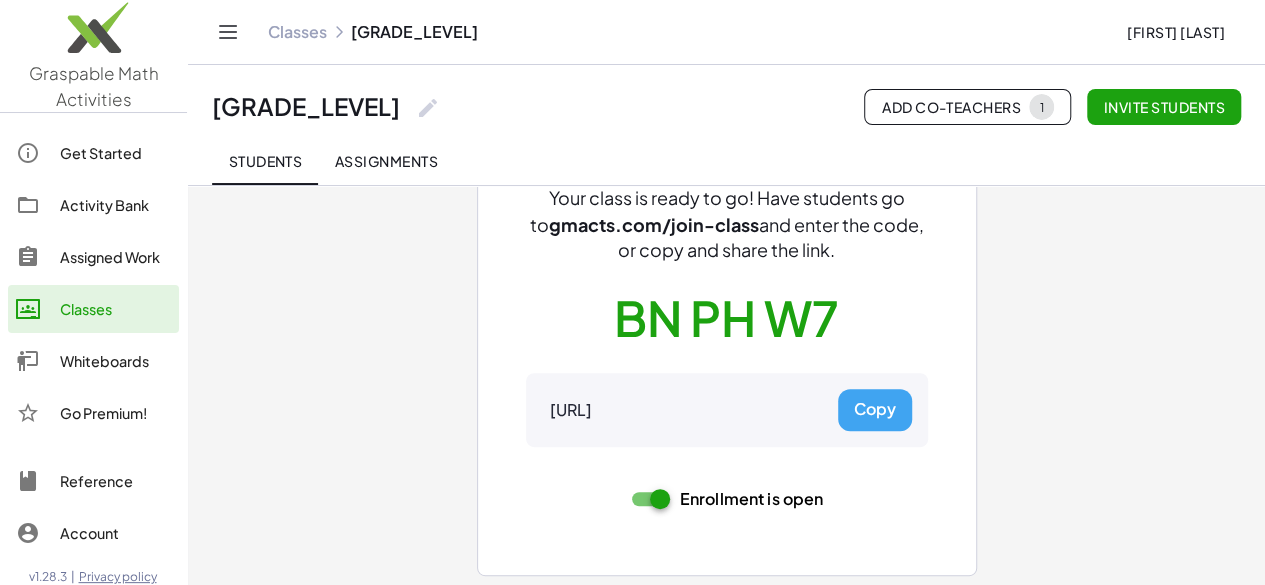 click 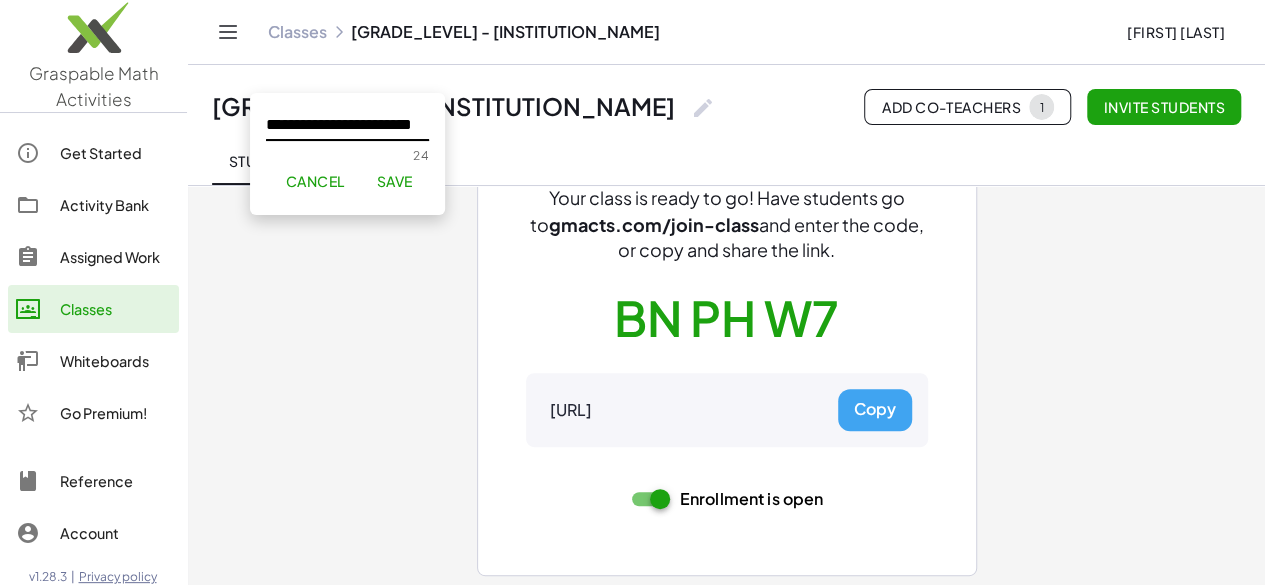 type on "**********" 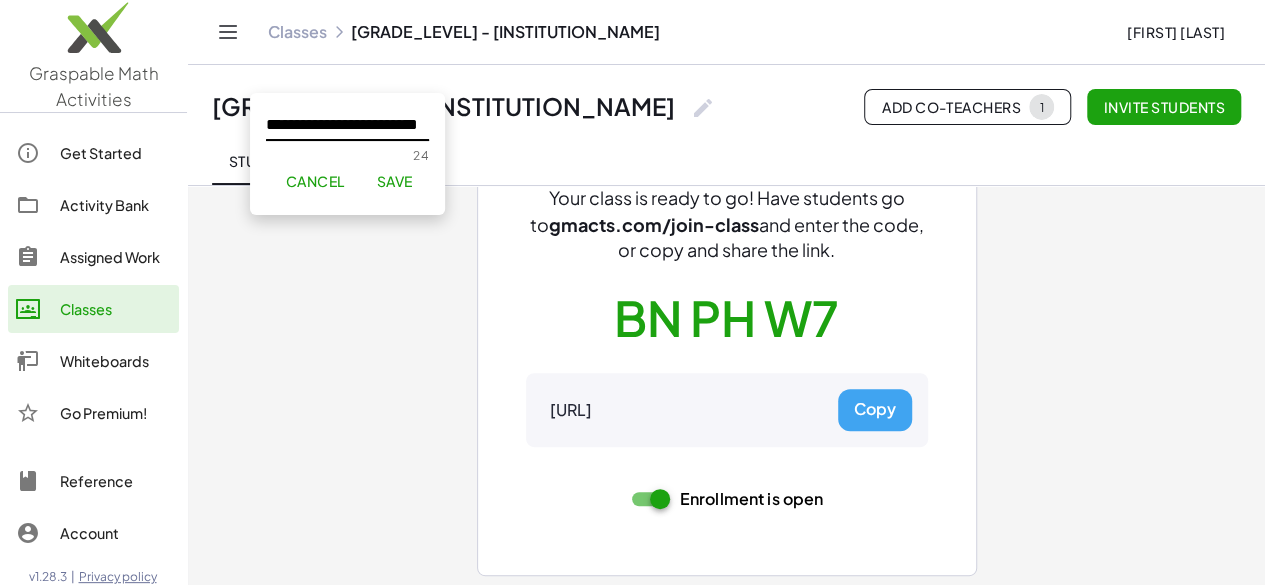 scroll, scrollTop: 0, scrollLeft: 40, axis: horizontal 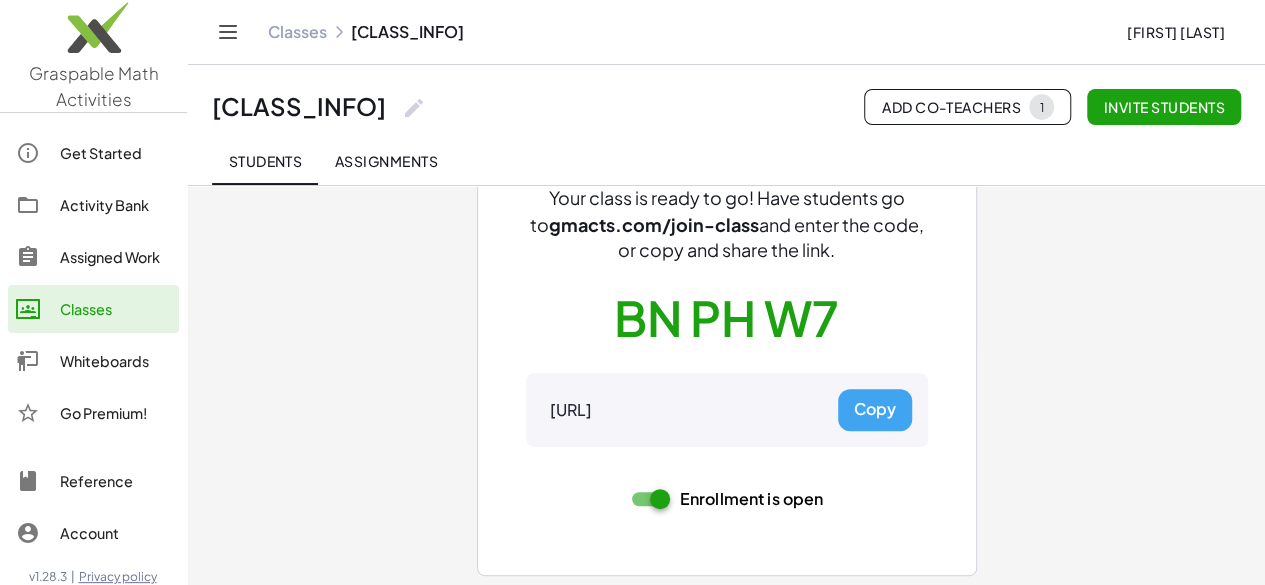 click on "Classes" 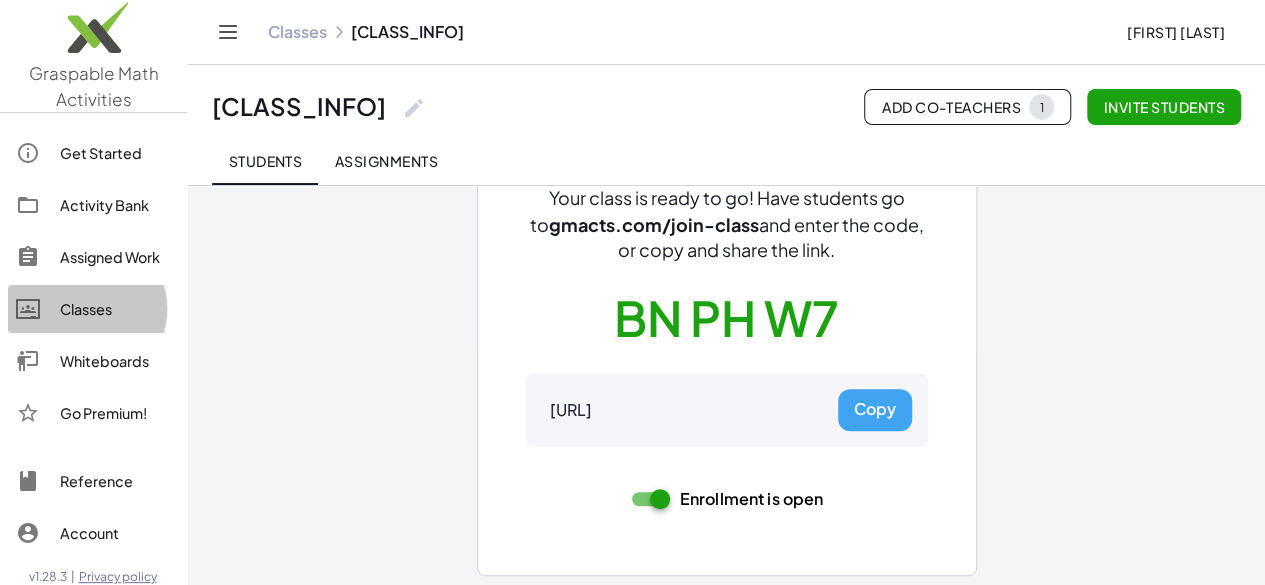 scroll, scrollTop: 0, scrollLeft: 0, axis: both 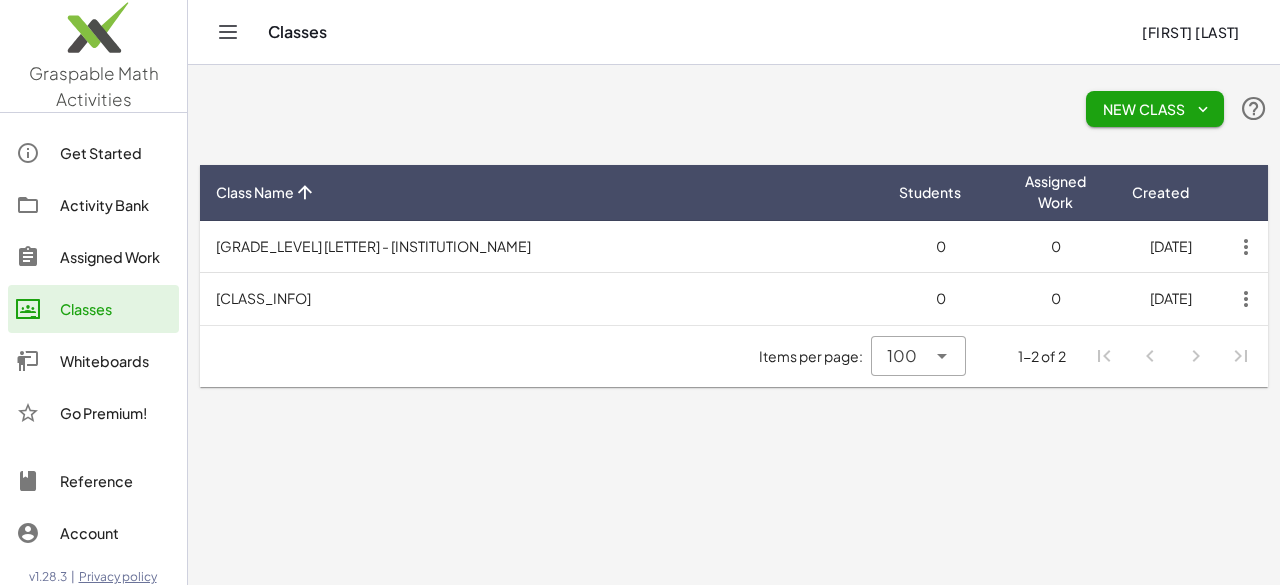 click on "[CLASS_INFO]" at bounding box center (541, 299) 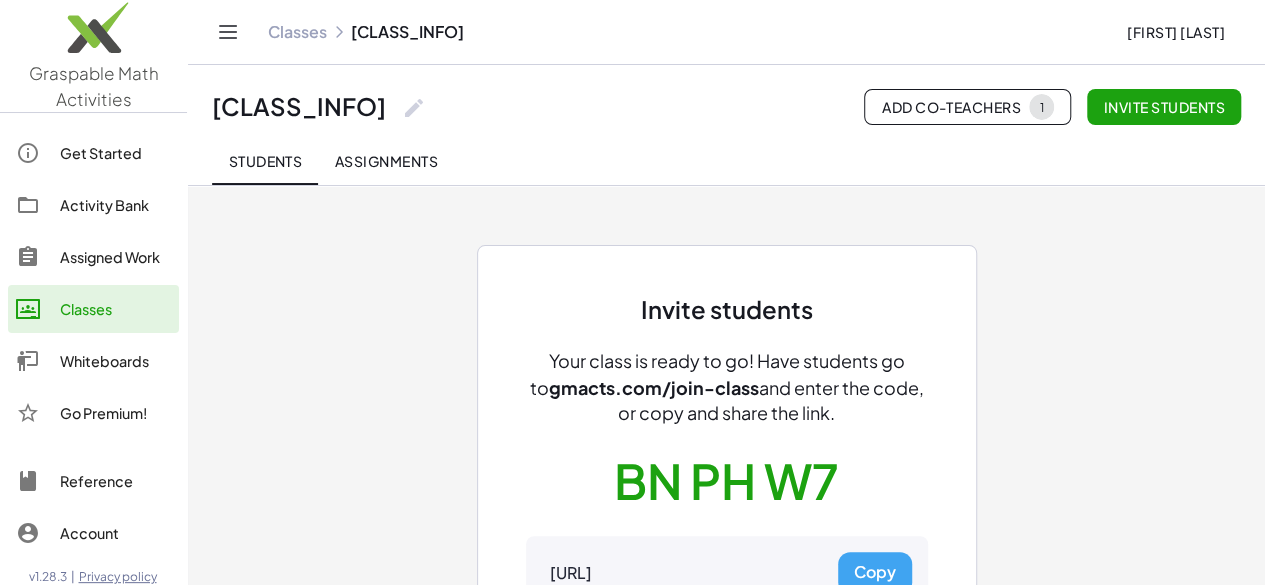 click on "Classes" 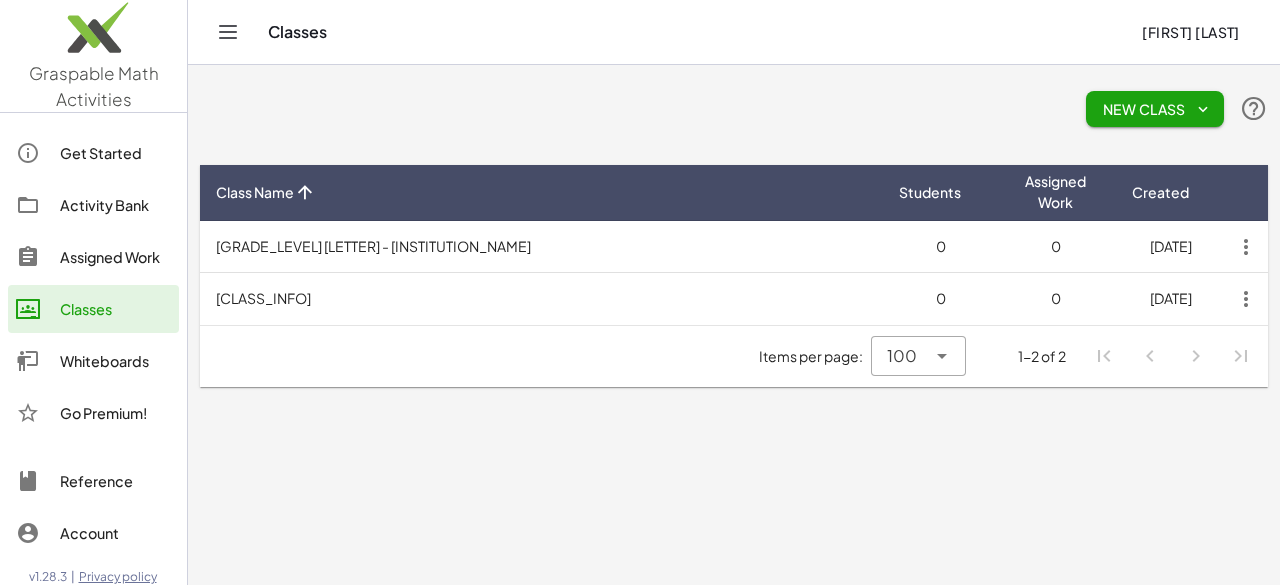 click on "[GRADE_LEVEL] [LETTER] - [INSTITUTION_NAME]" at bounding box center [541, 247] 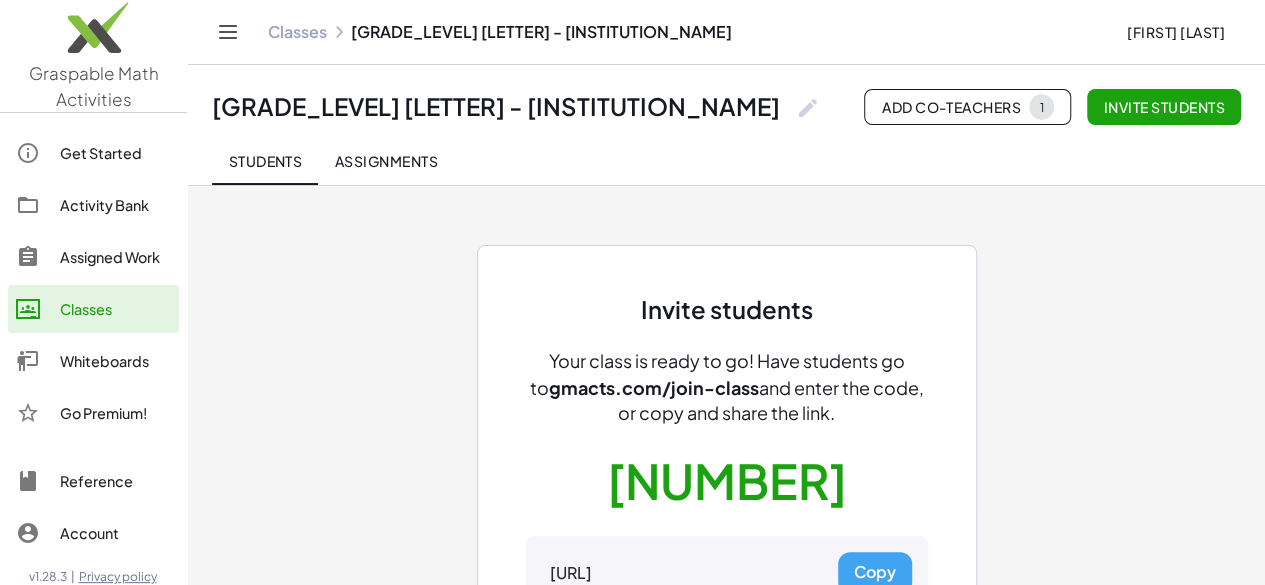 click on "Classes" 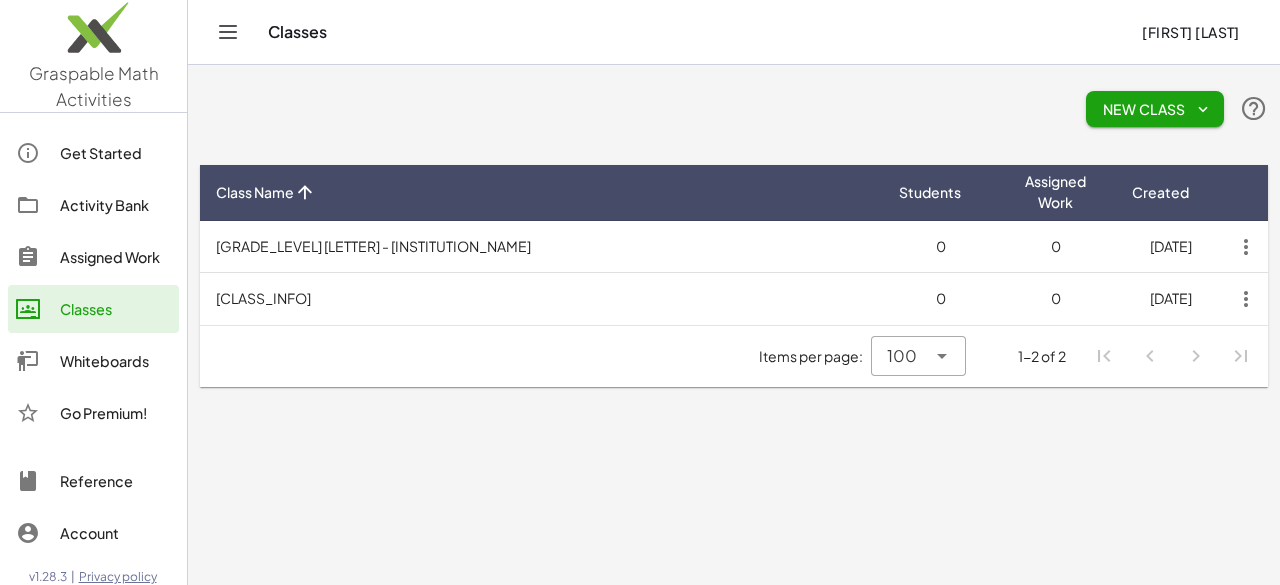 click on "Activity Bank" 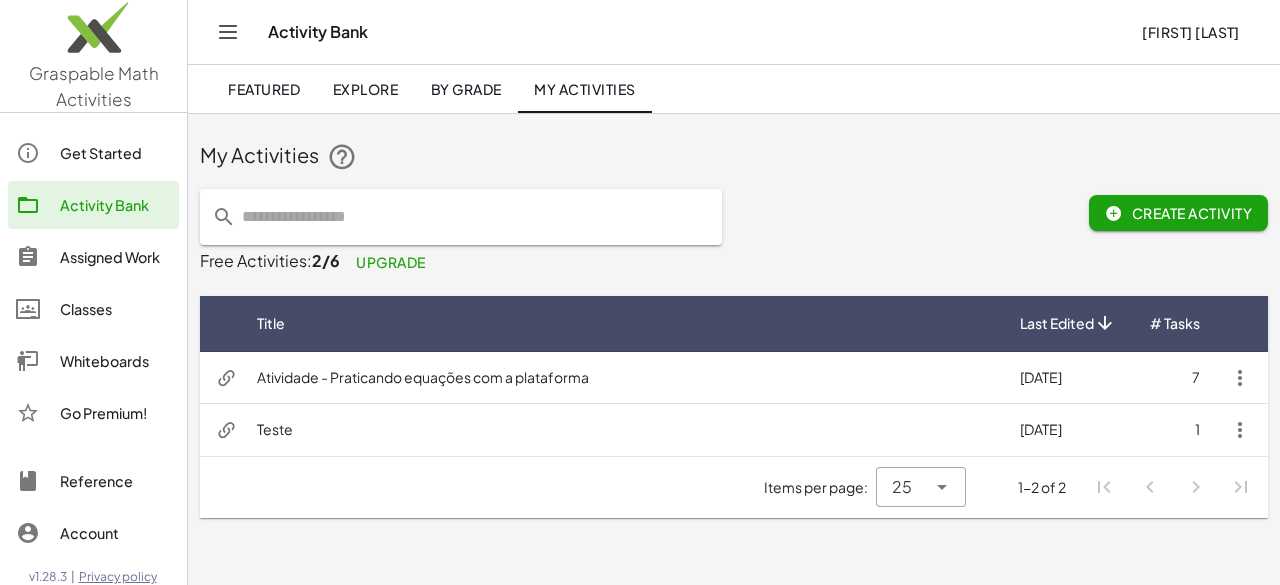 click on "Atividade - Praticando equações com a plataforma" at bounding box center (622, 378) 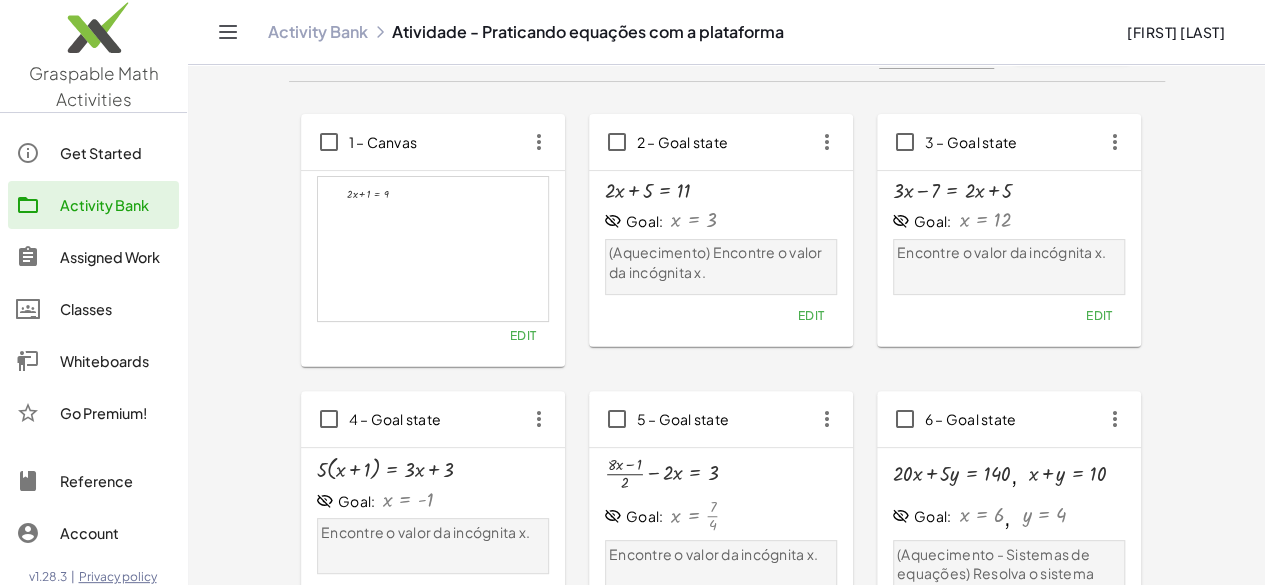 scroll, scrollTop: 0, scrollLeft: 0, axis: both 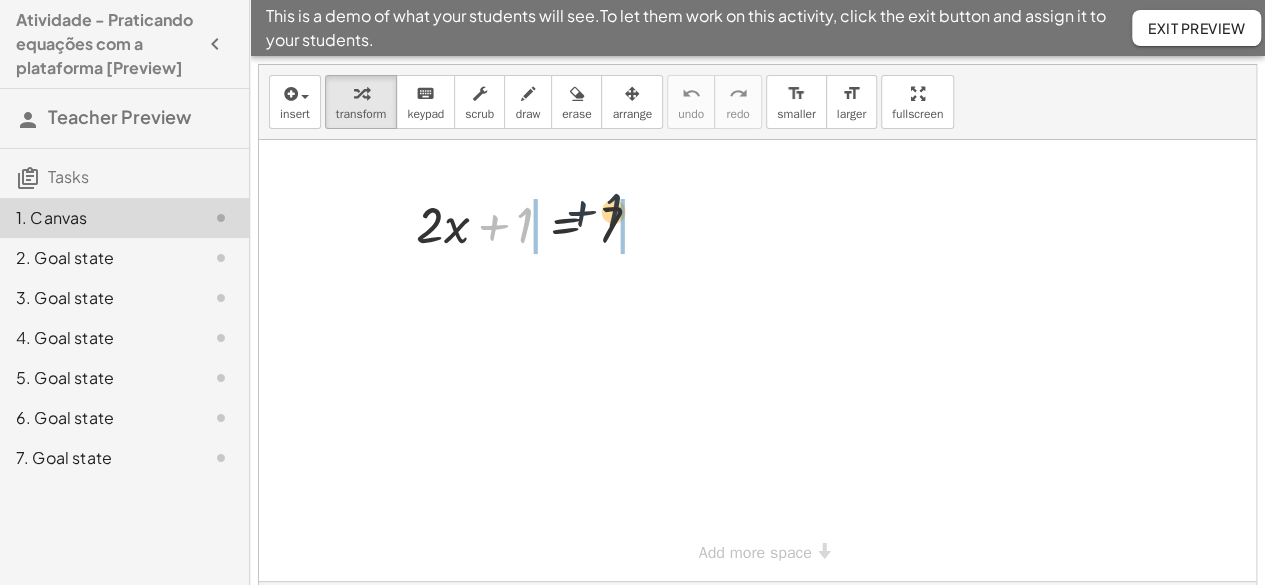 drag, startPoint x: 492, startPoint y: 235, endPoint x: 592, endPoint y: 223, distance: 100.71743 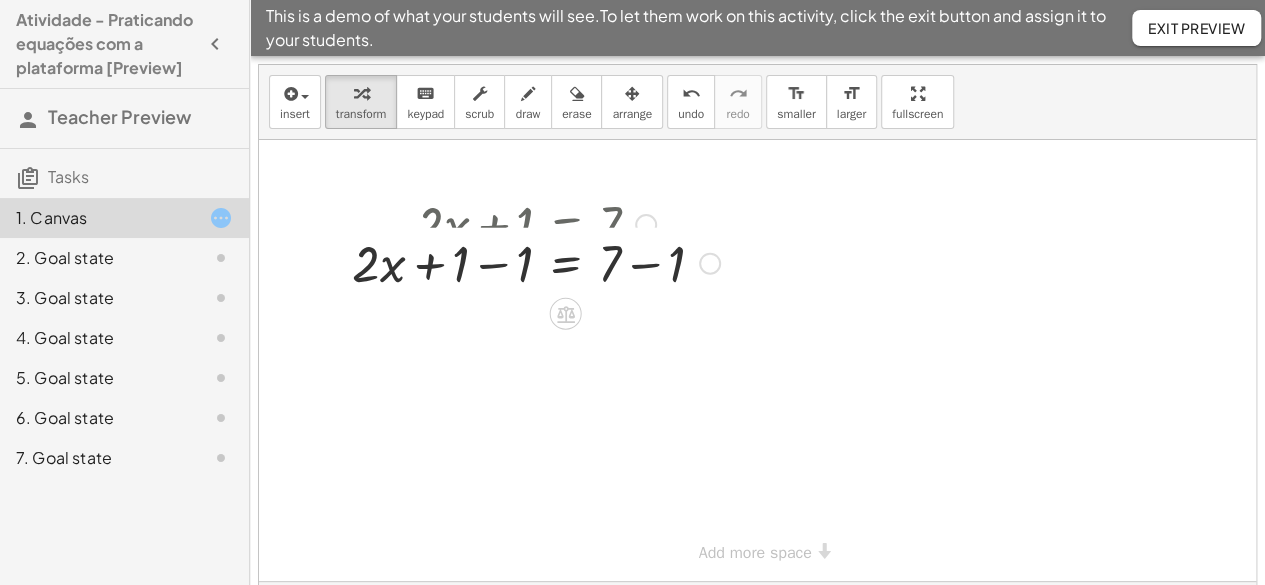 drag, startPoint x: 616, startPoint y: 232, endPoint x: 618, endPoint y: 251, distance: 19.104973 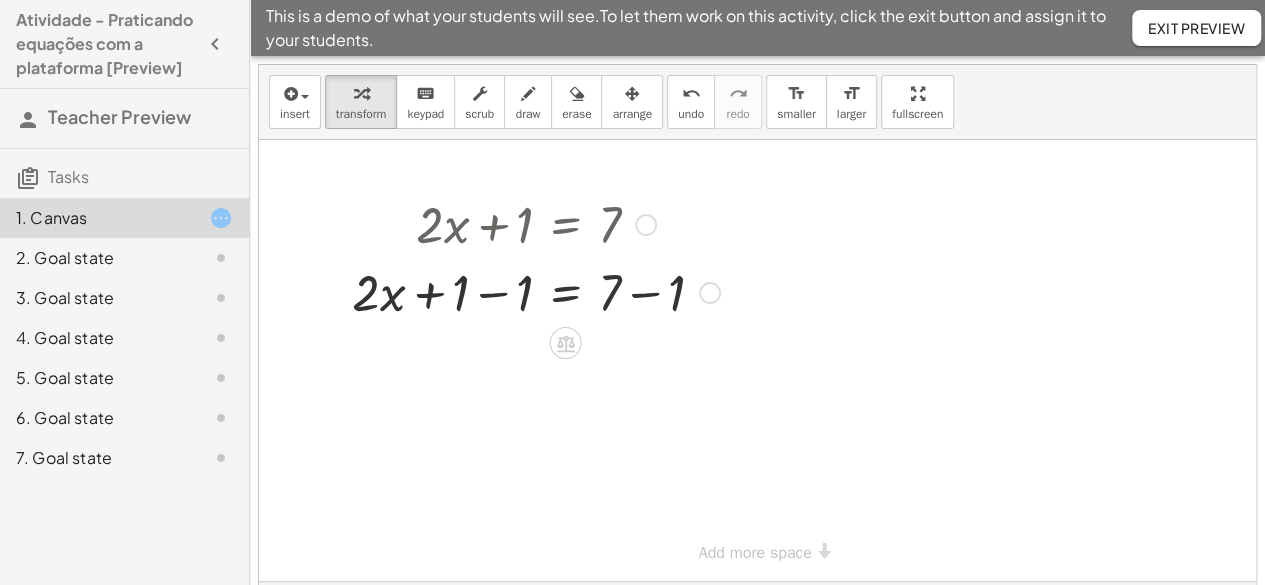 click at bounding box center (536, 291) 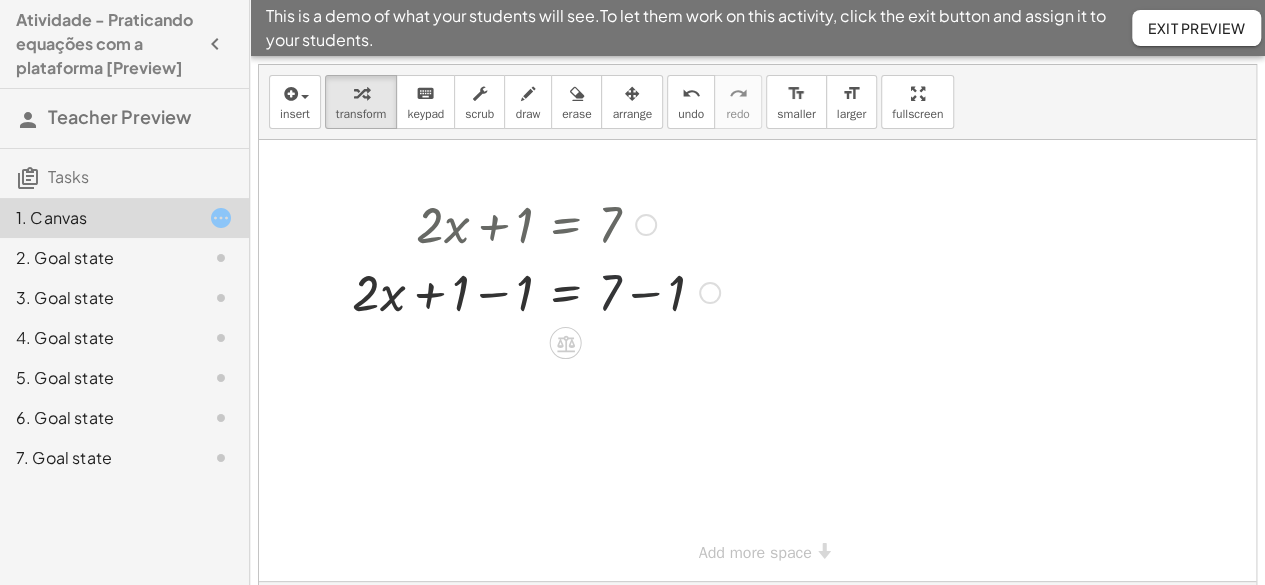 click at bounding box center [536, 291] 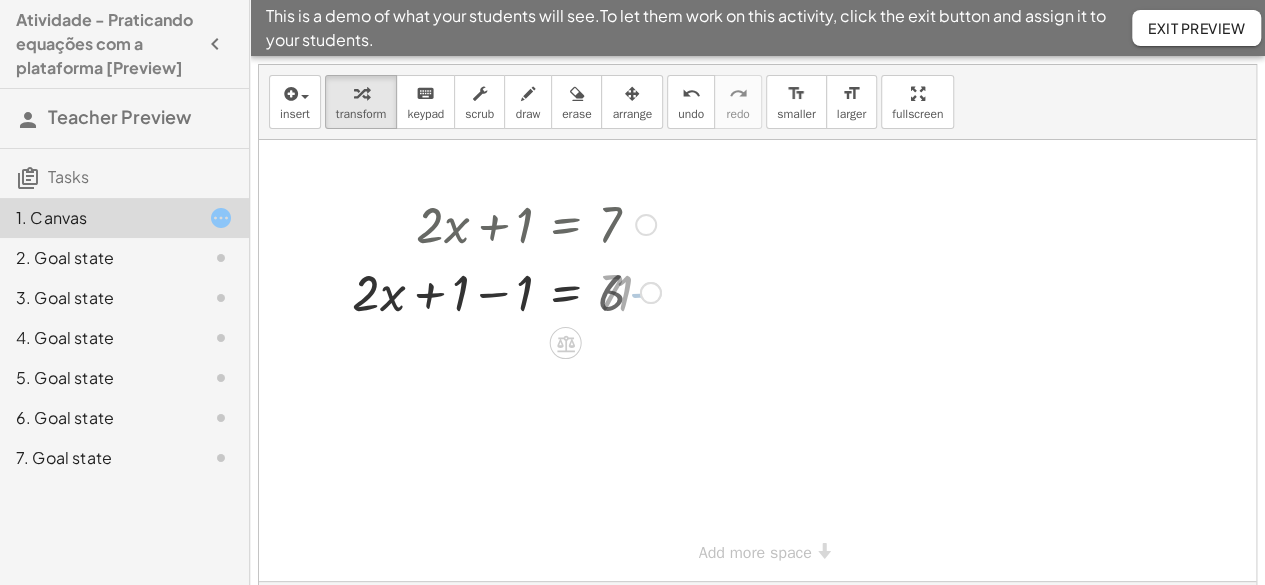 click at bounding box center [506, 291] 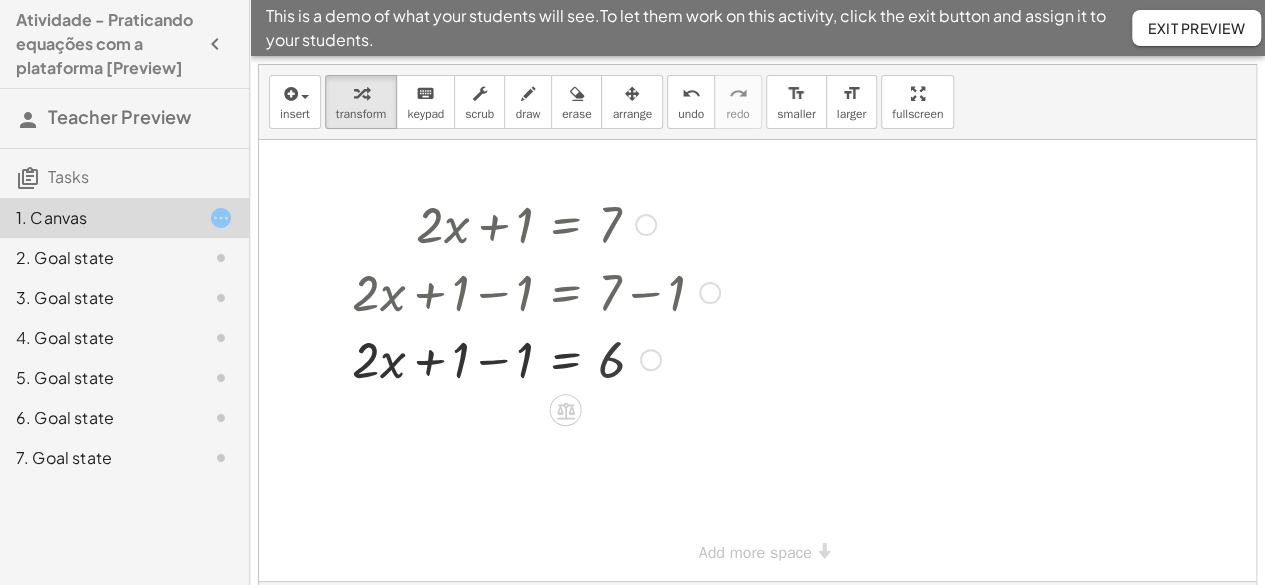 click at bounding box center (536, 291) 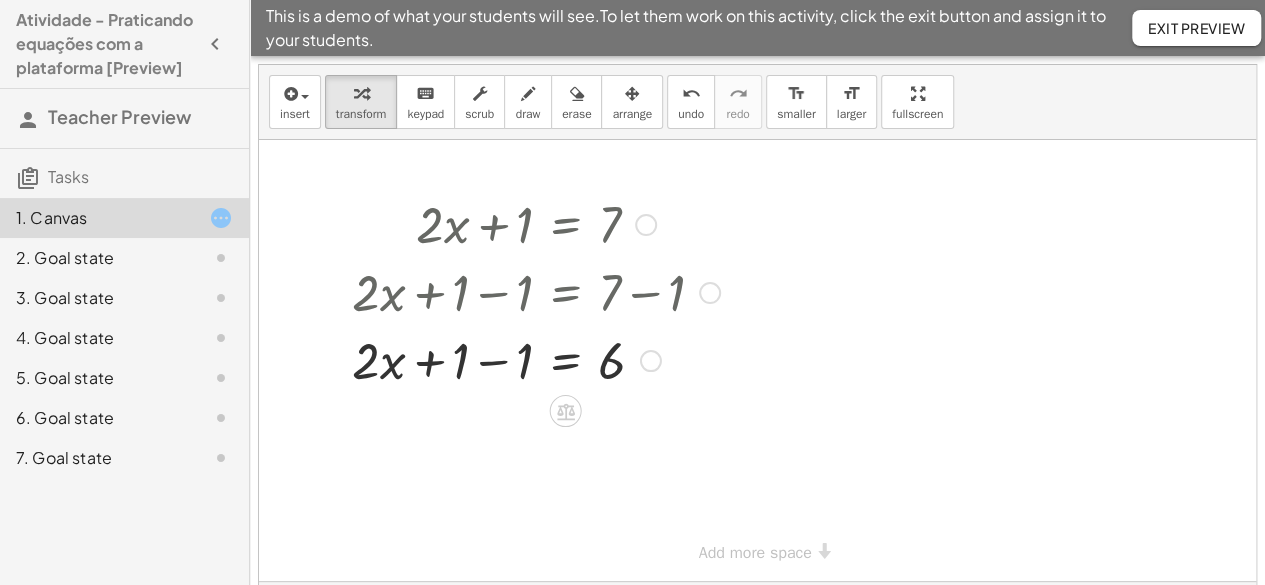 click at bounding box center [536, 359] 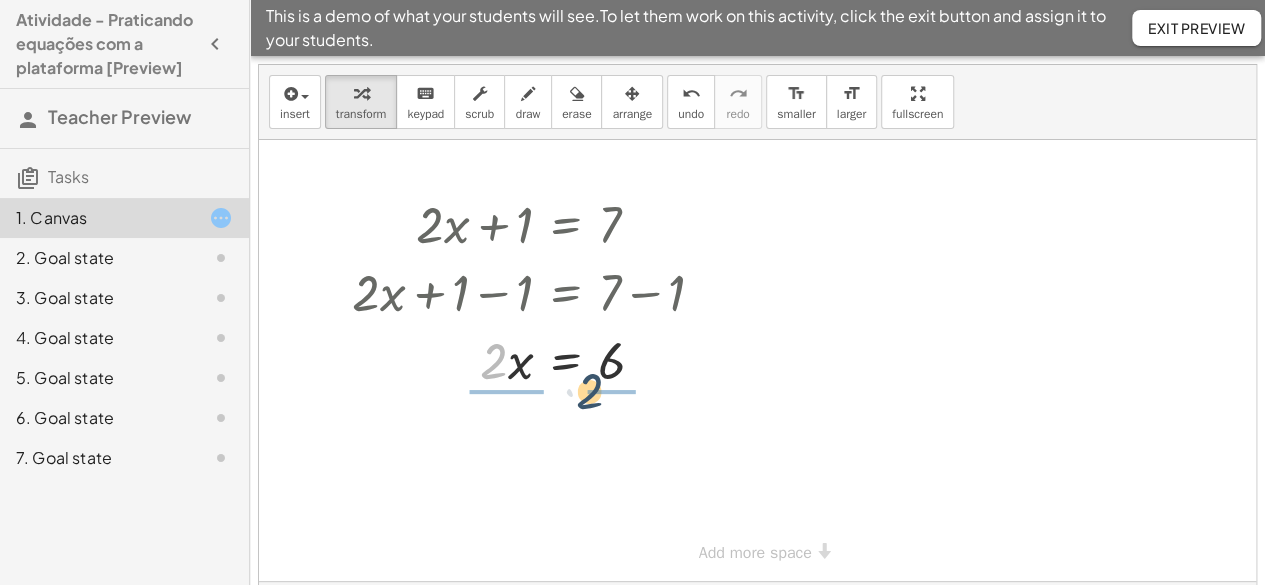 drag, startPoint x: 496, startPoint y: 374, endPoint x: 594, endPoint y: 403, distance: 102.20078 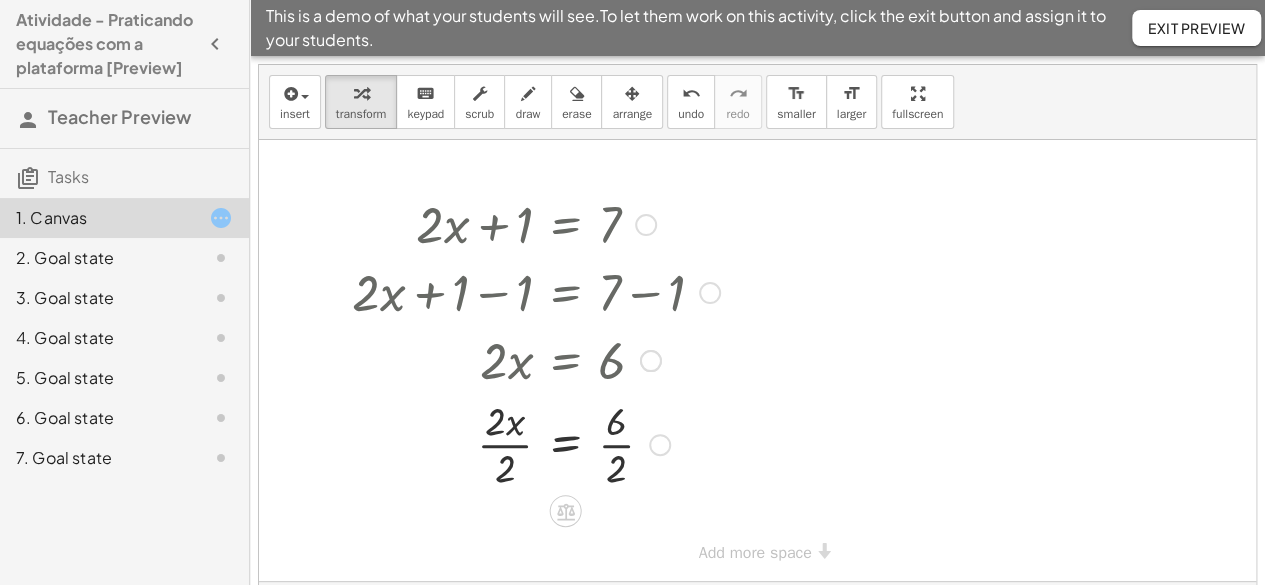 click at bounding box center (536, 443) 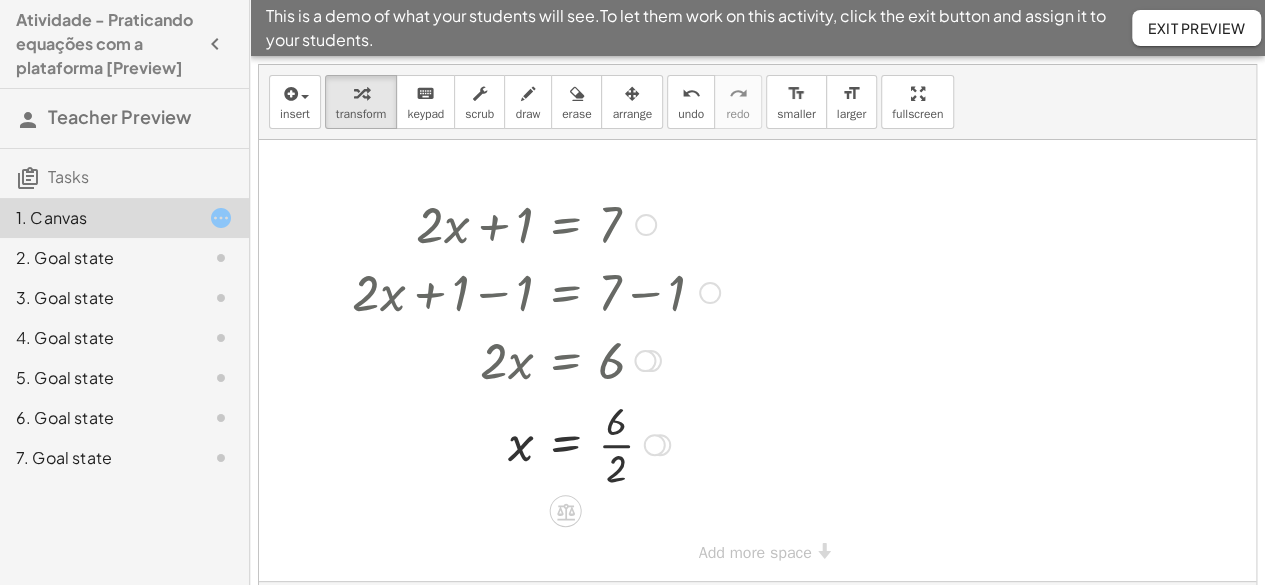 click at bounding box center [536, 443] 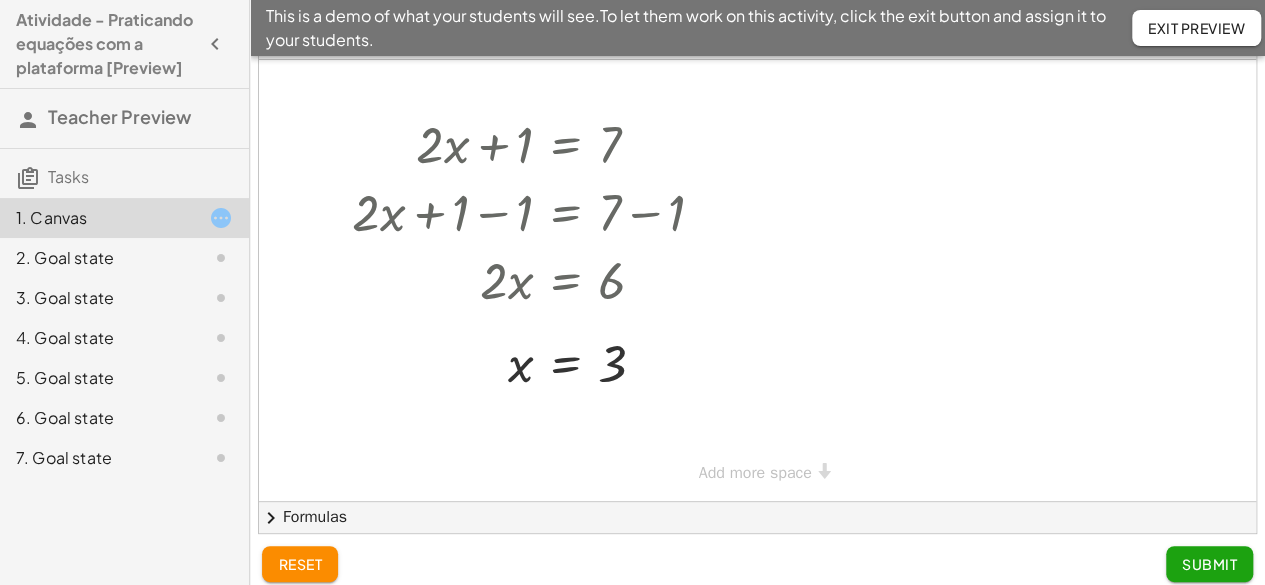 scroll, scrollTop: 92, scrollLeft: 0, axis: vertical 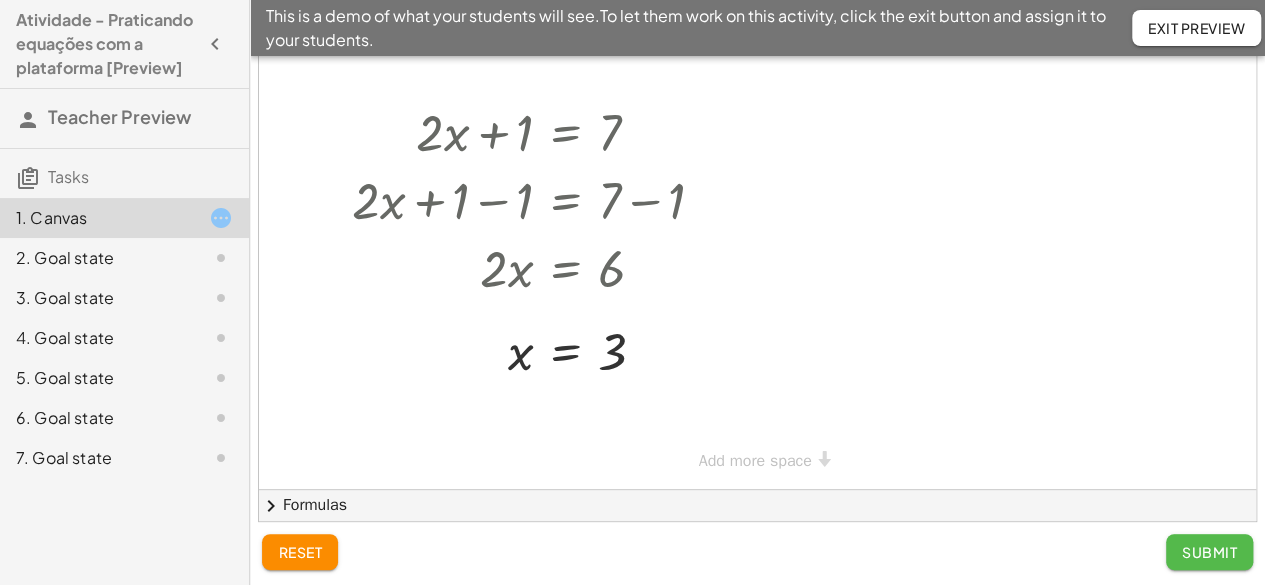 click on "Submit" 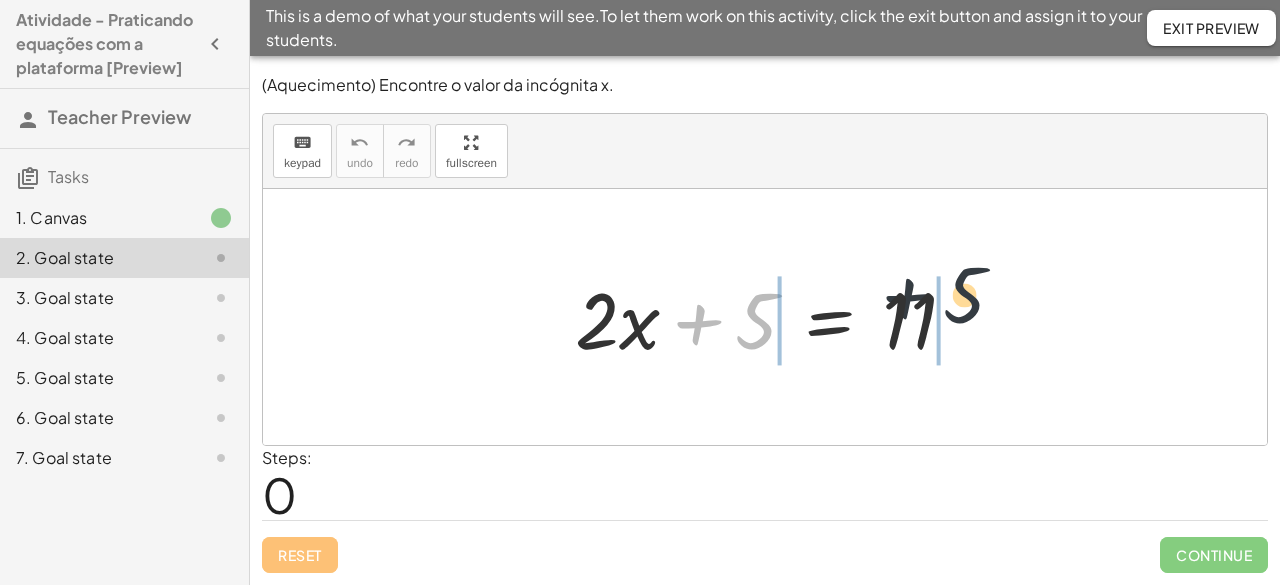 drag, startPoint x: 698, startPoint y: 330, endPoint x: 924, endPoint y: 311, distance: 226.79727 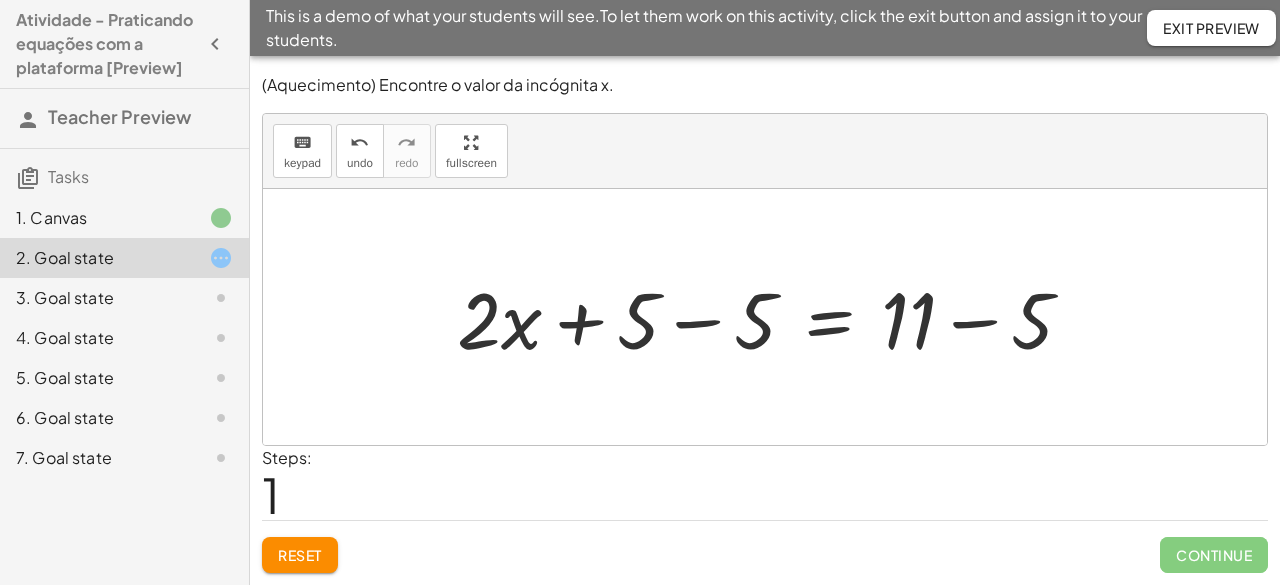 click at bounding box center (773, 317) 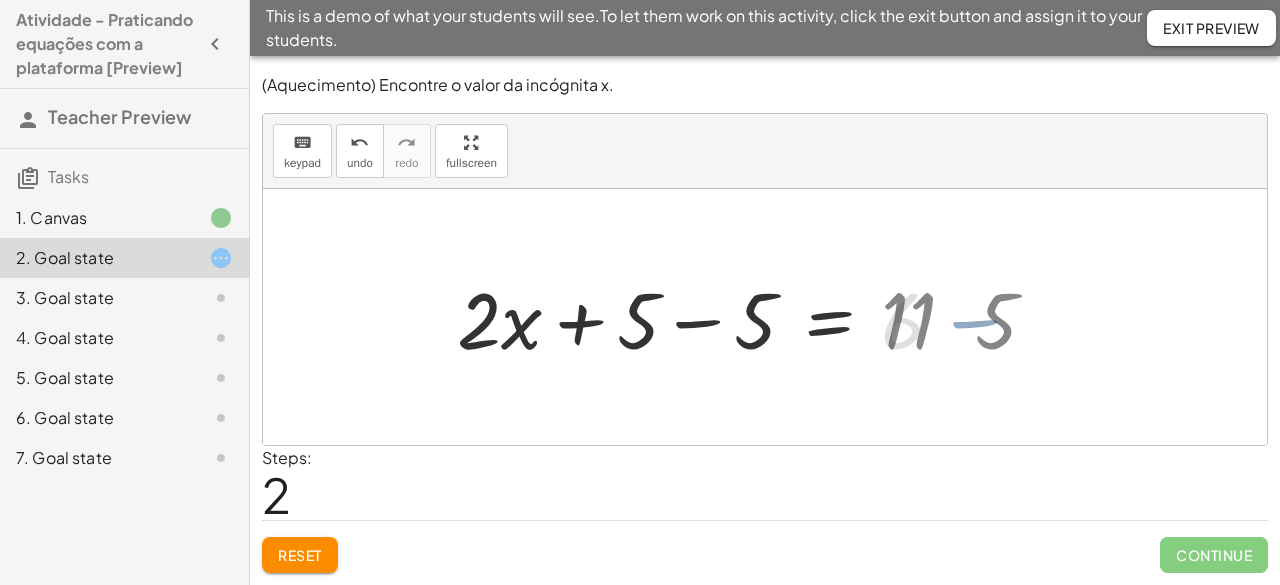 click at bounding box center (709, 317) 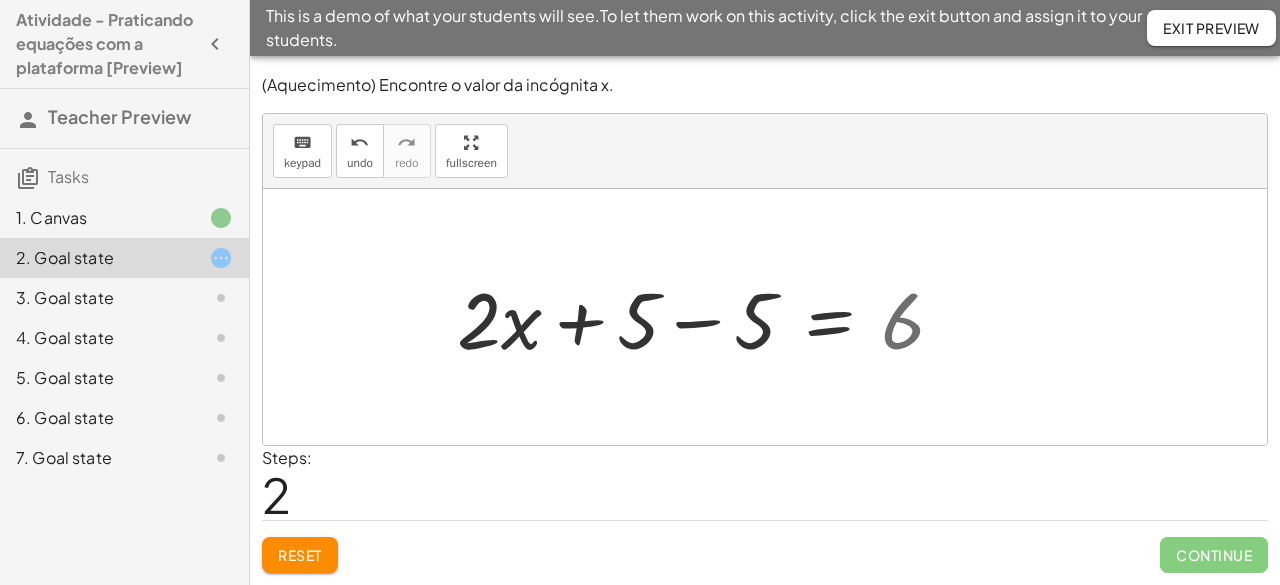 click at bounding box center [709, 317] 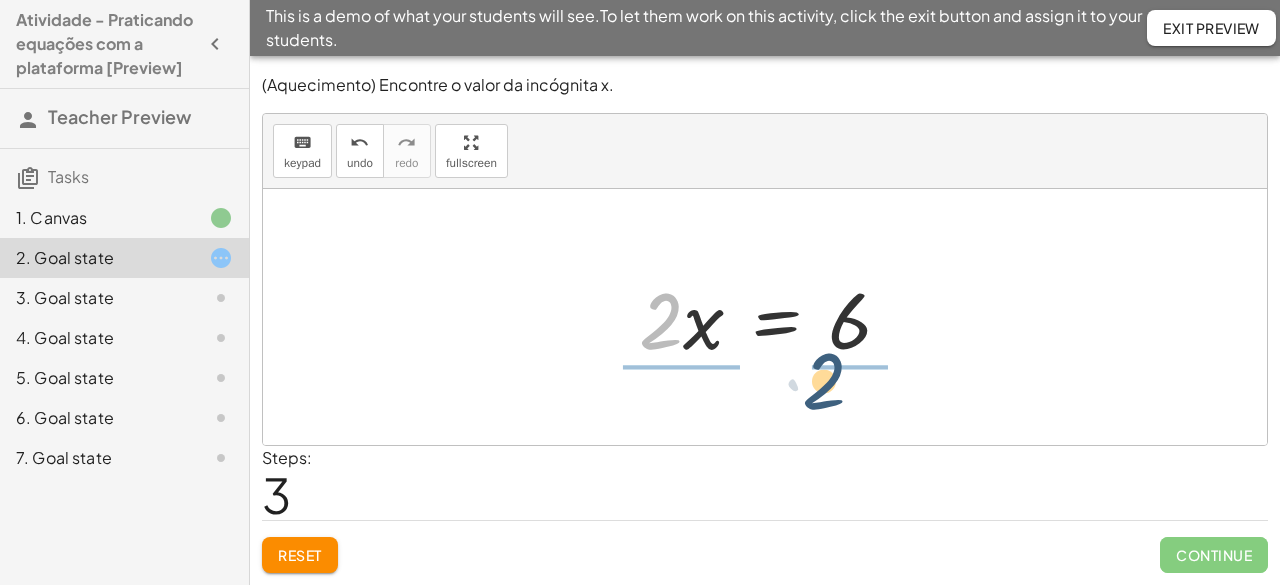 drag, startPoint x: 686, startPoint y: 369, endPoint x: 845, endPoint y: 375, distance: 159.11317 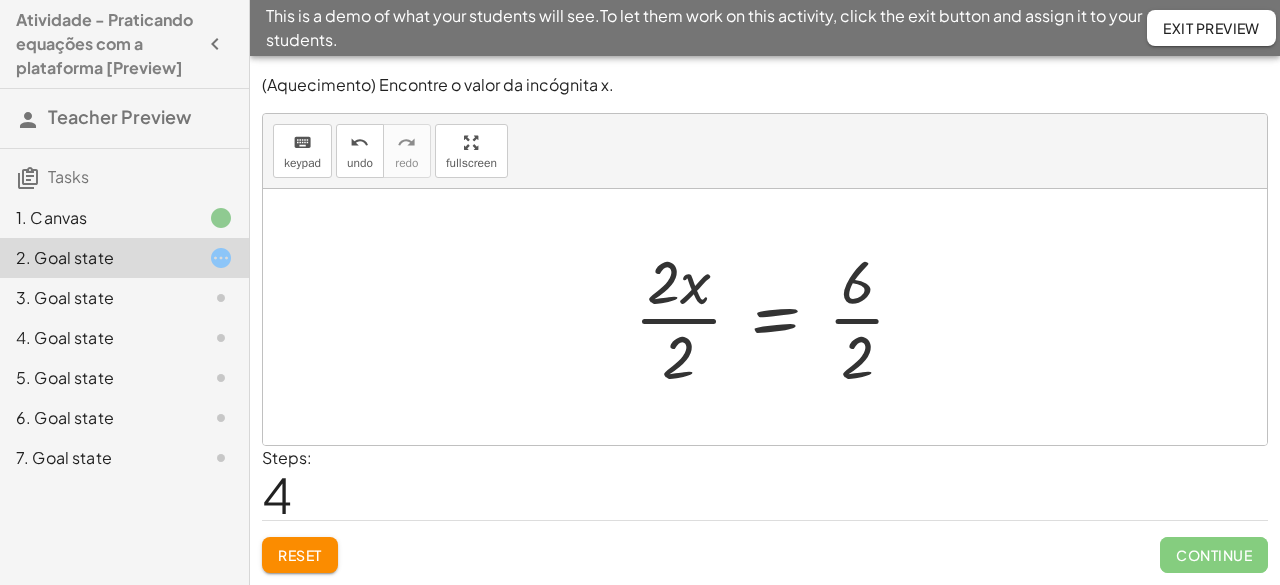 click at bounding box center (778, 317) 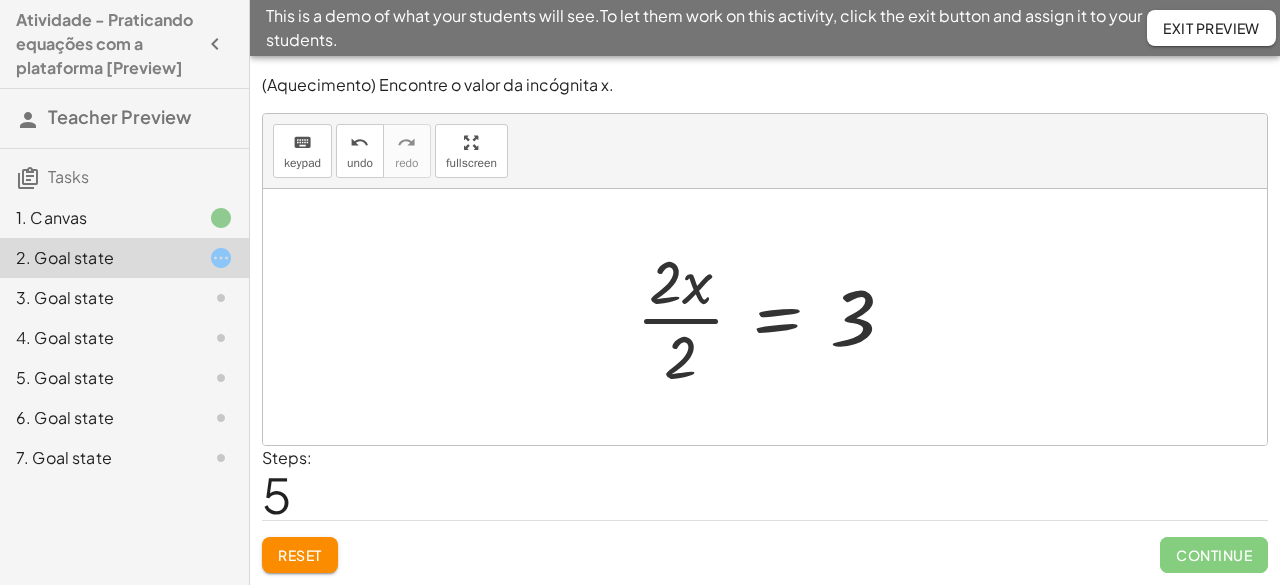click at bounding box center [773, 317] 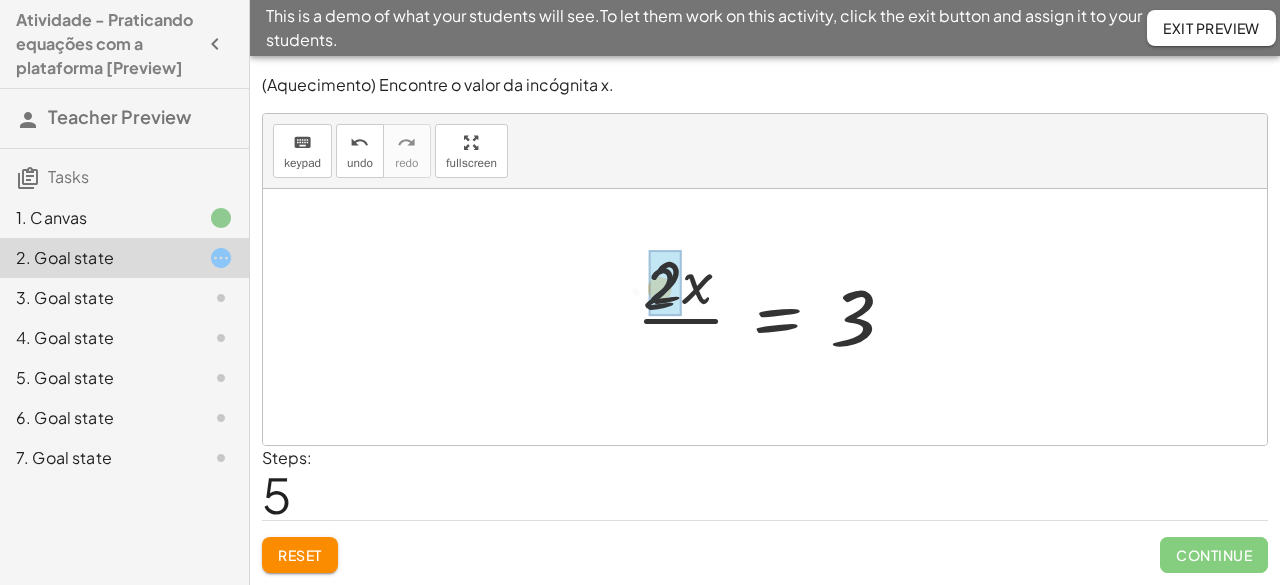 drag, startPoint x: 684, startPoint y: 349, endPoint x: 670, endPoint y: 305, distance: 46.173584 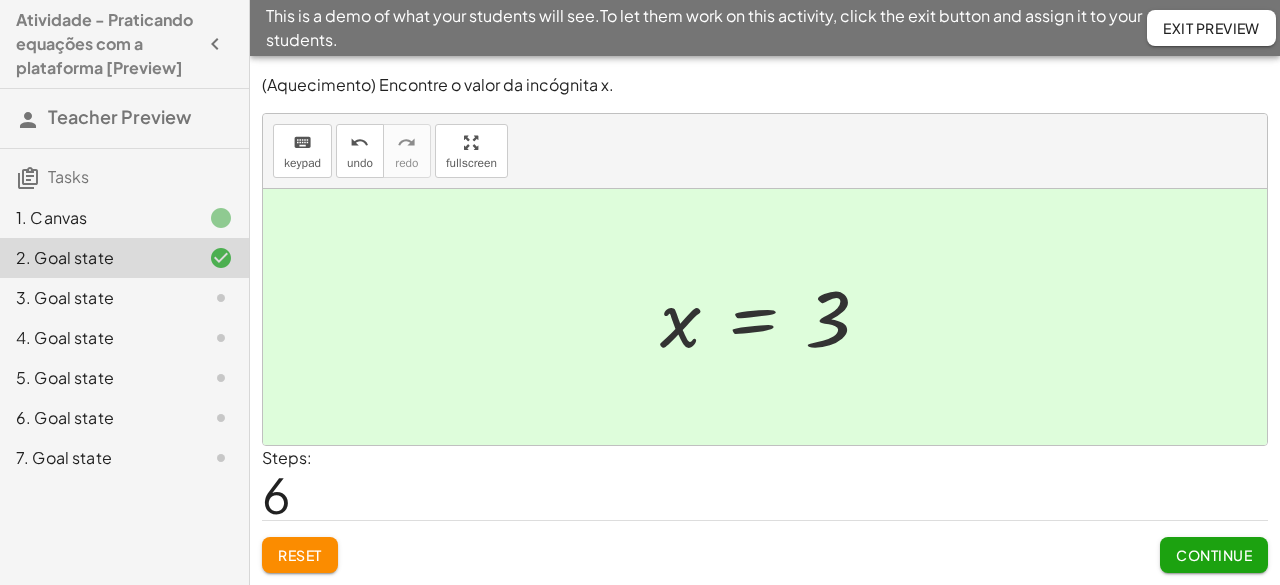 click on "1. Canvas" 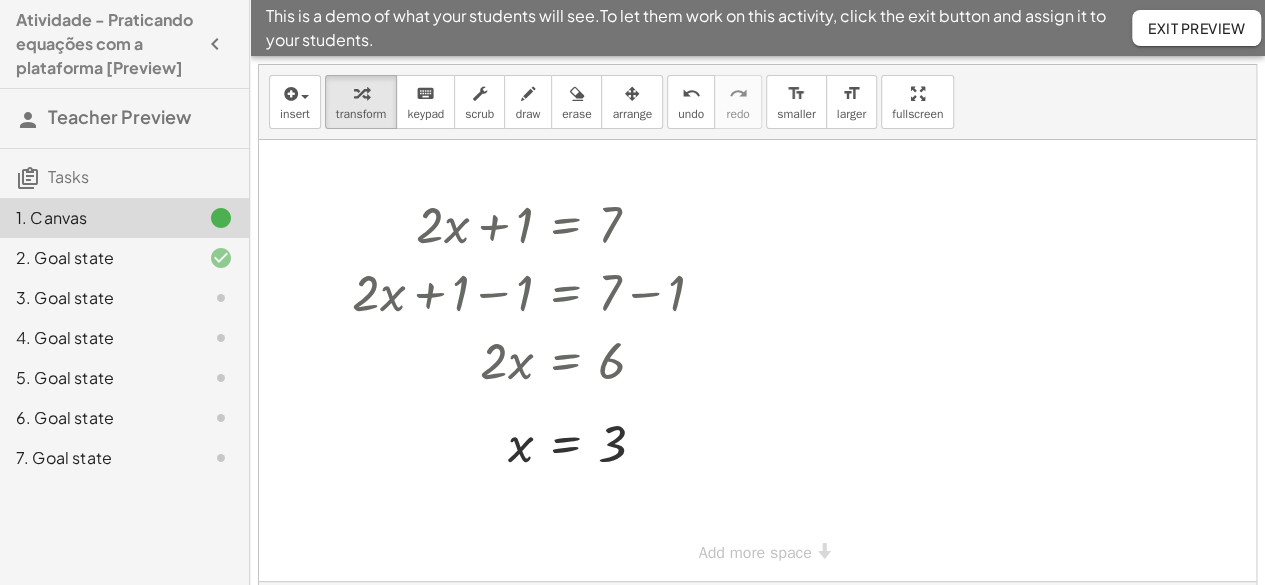 click on "2. Goal state" 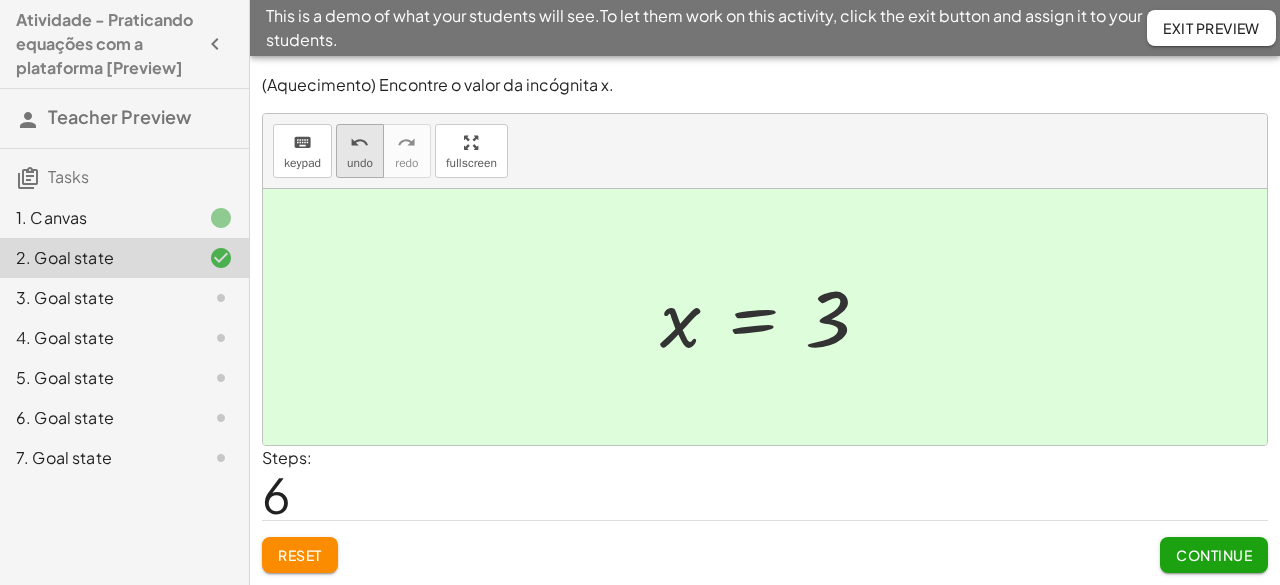 click on "undo" at bounding box center [360, 163] 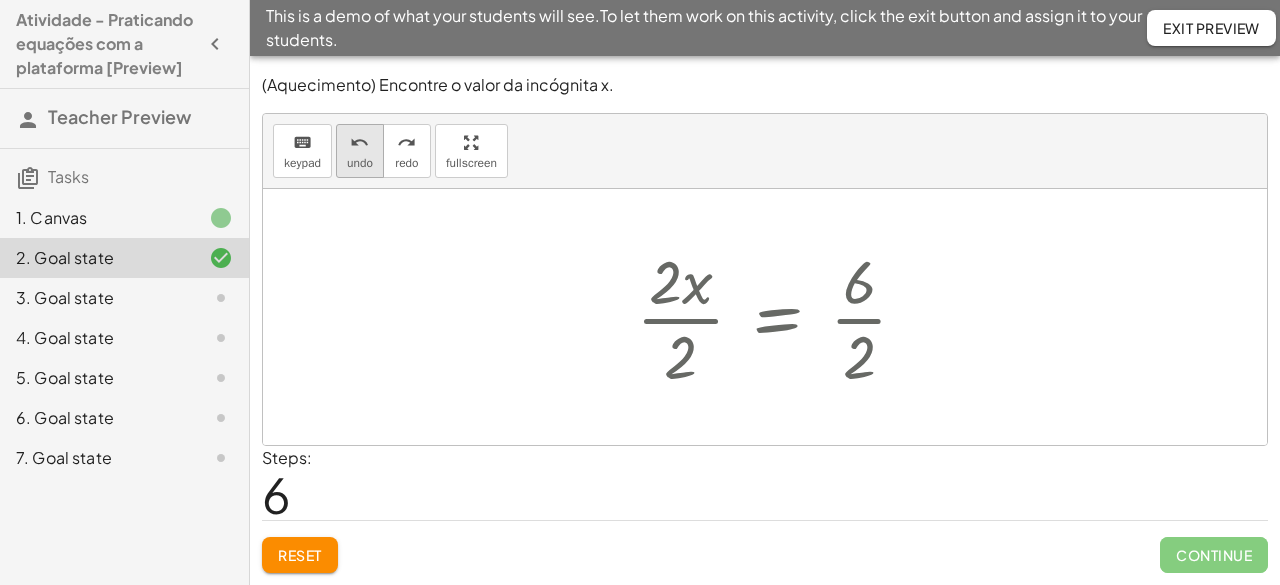 click on "undo" at bounding box center (360, 163) 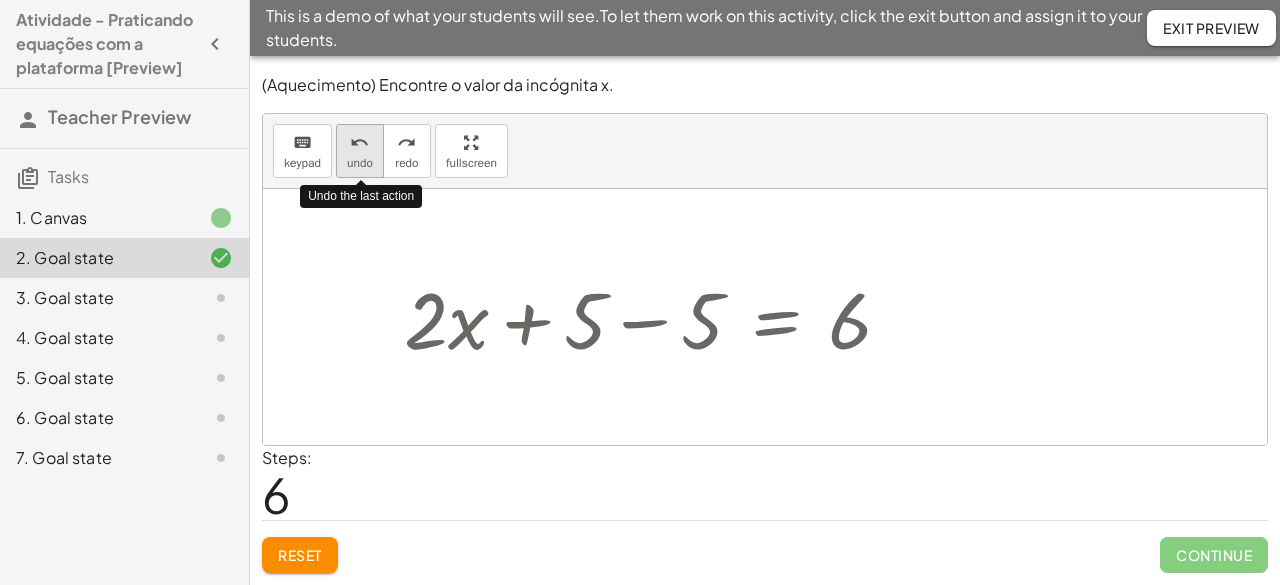 click on "undo" at bounding box center [360, 163] 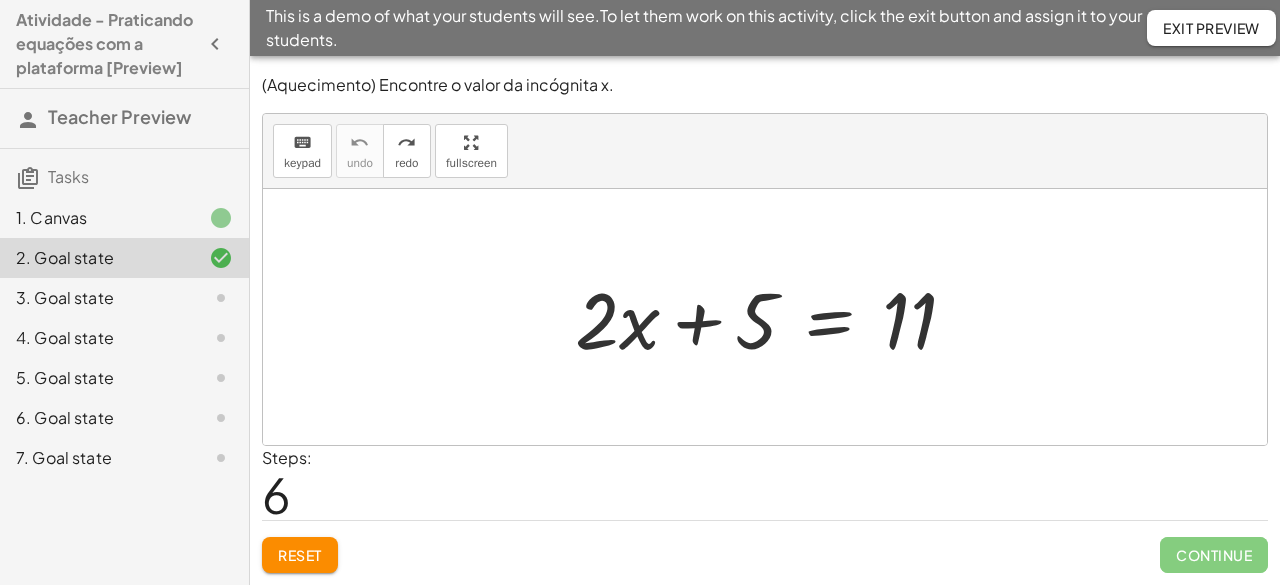 click on "1. Canvas" 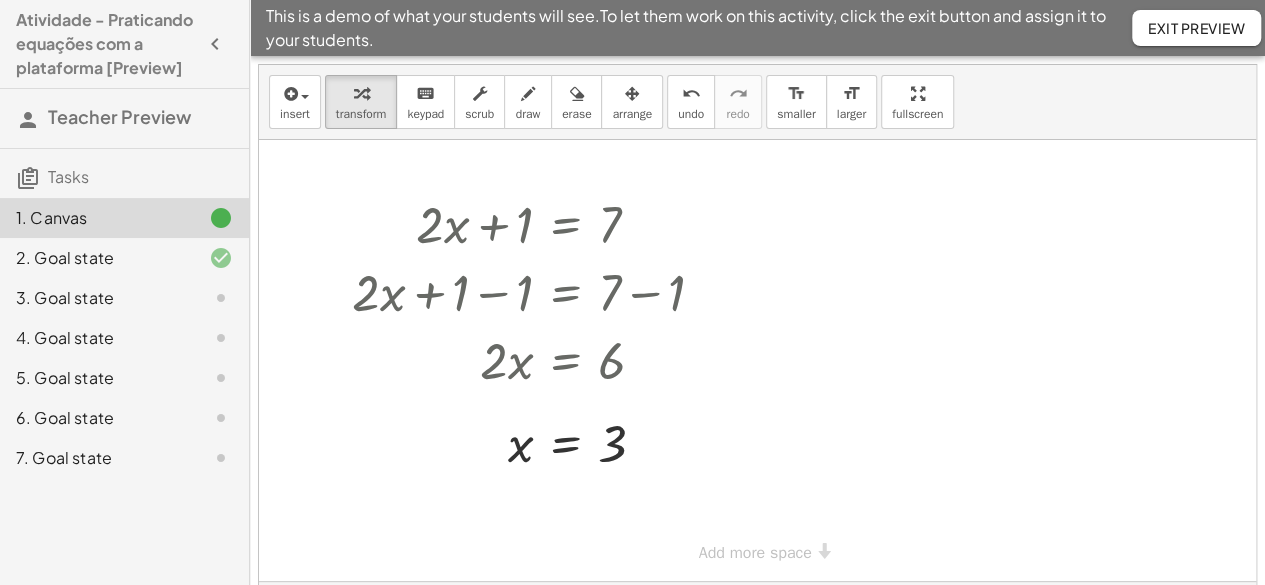 click on "2. Goal state" 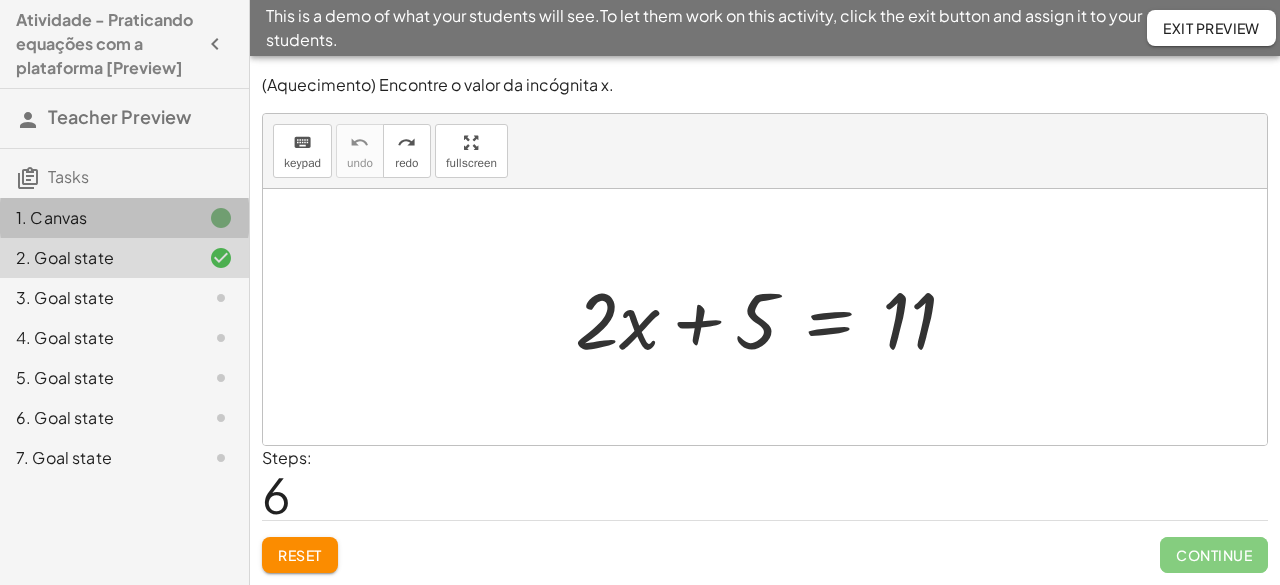 click on "1. Canvas" 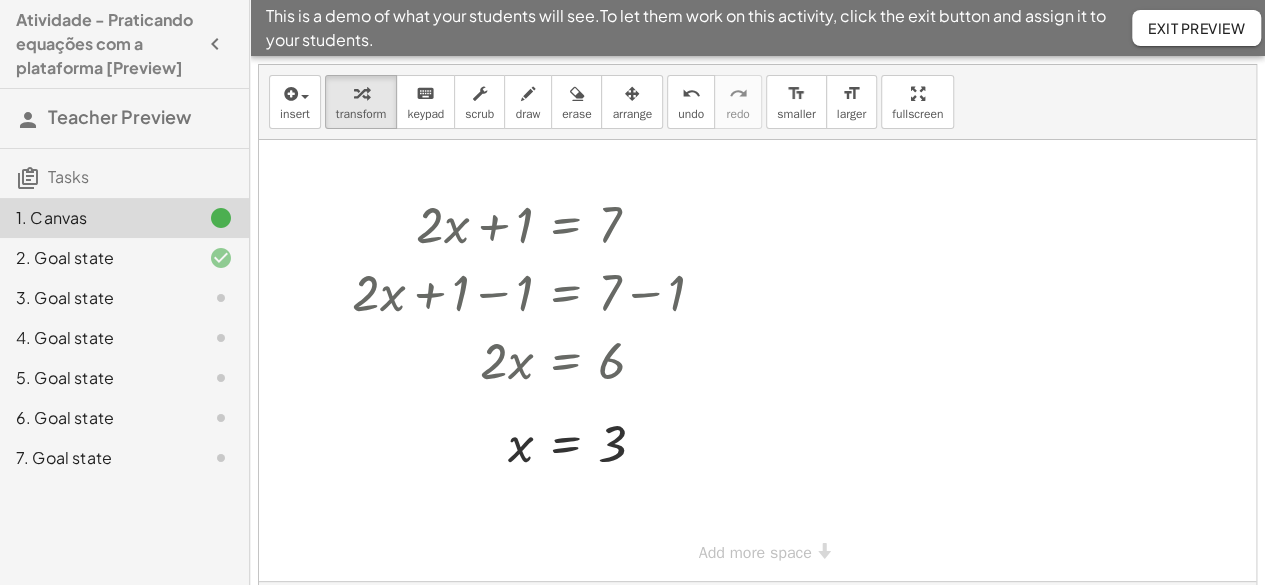 click on "2. Goal state" 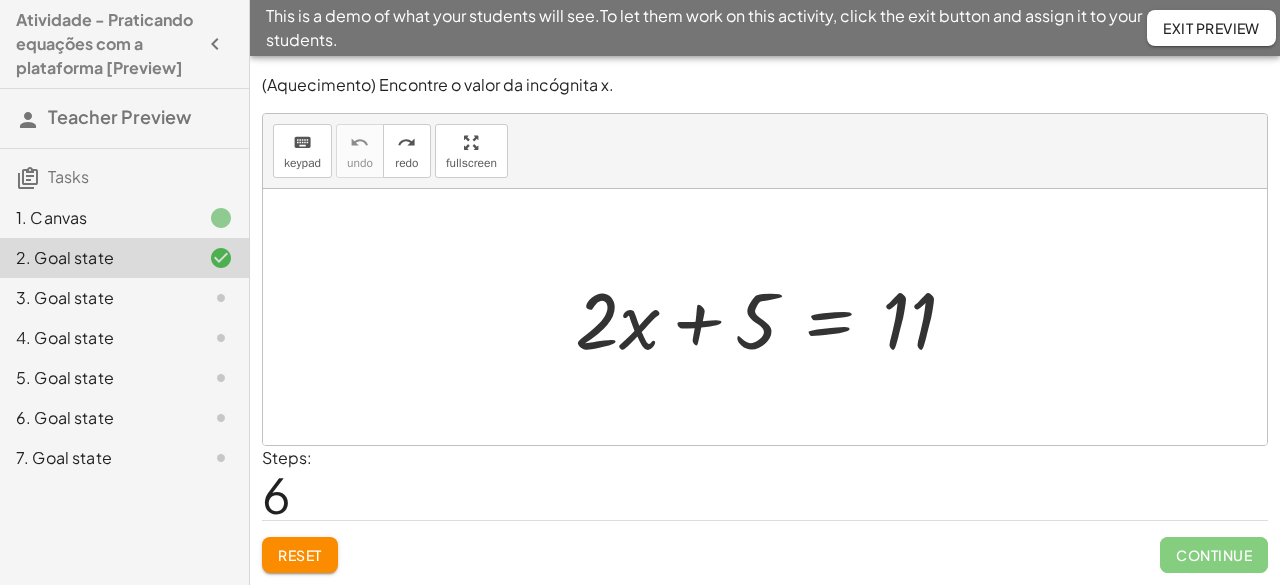 click on "1. Canvas" 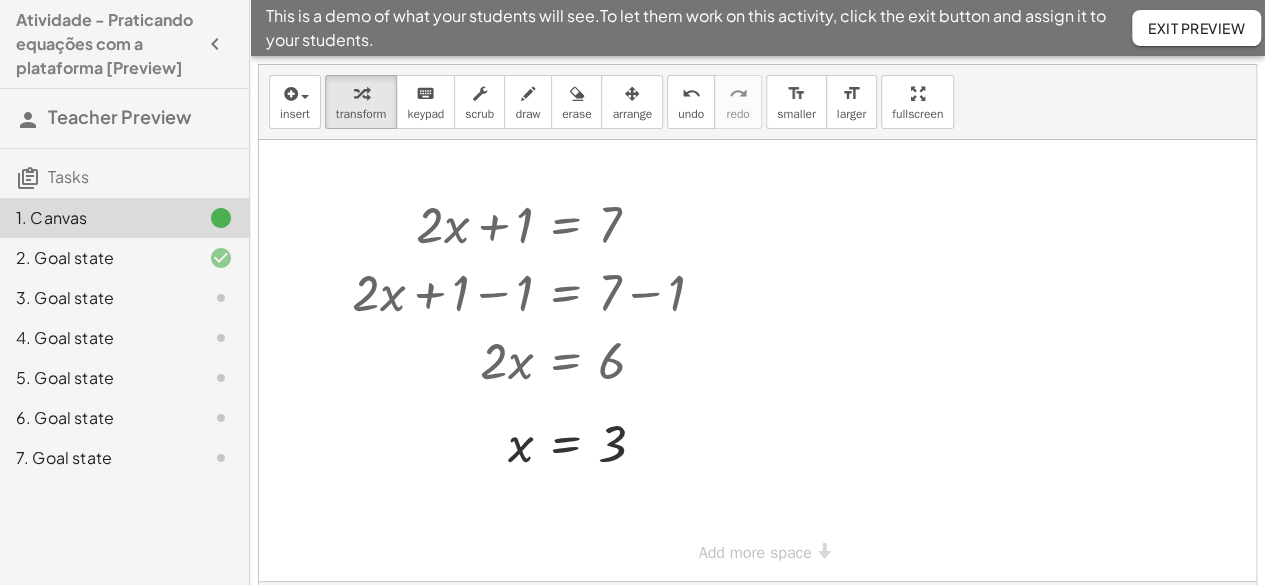 click on "This is a demo of what your students will see.   To let them work on this activity, click the exit button and assign it to your students.  Exit Preview" 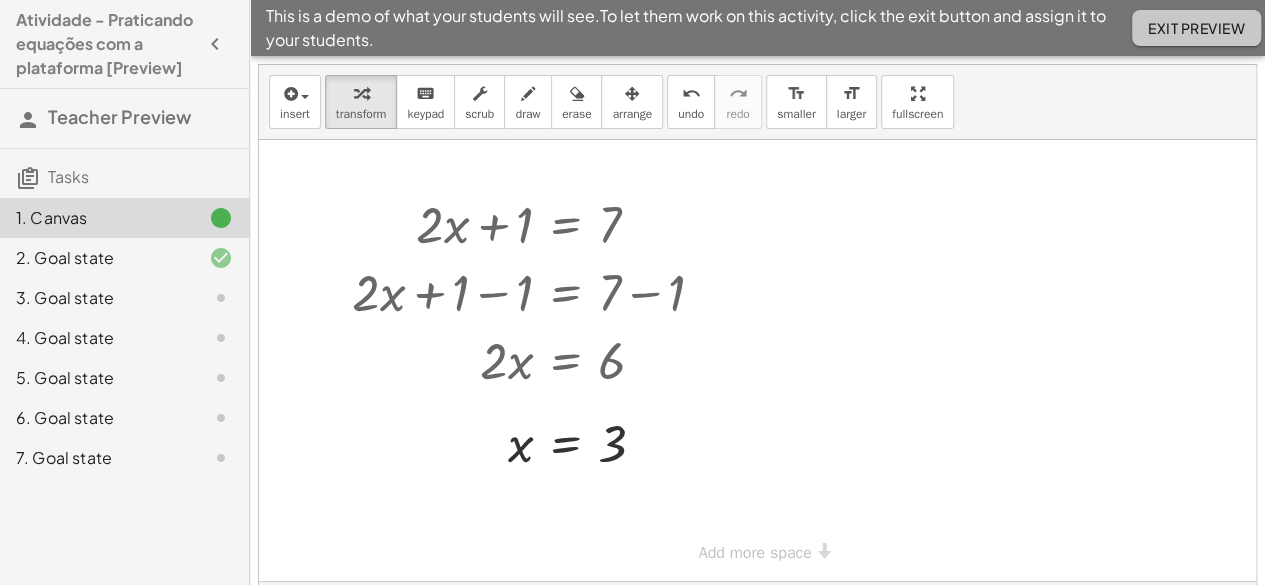 click on "Exit Preview" 